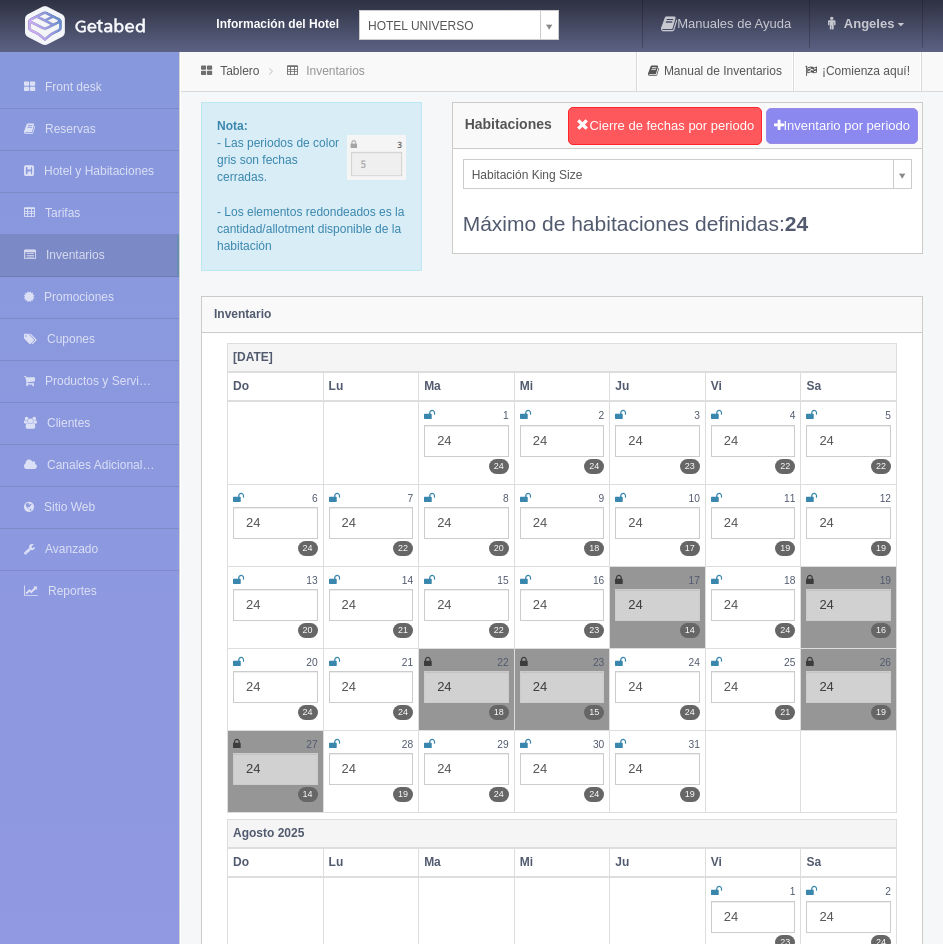 scroll, scrollTop: 0, scrollLeft: 0, axis: both 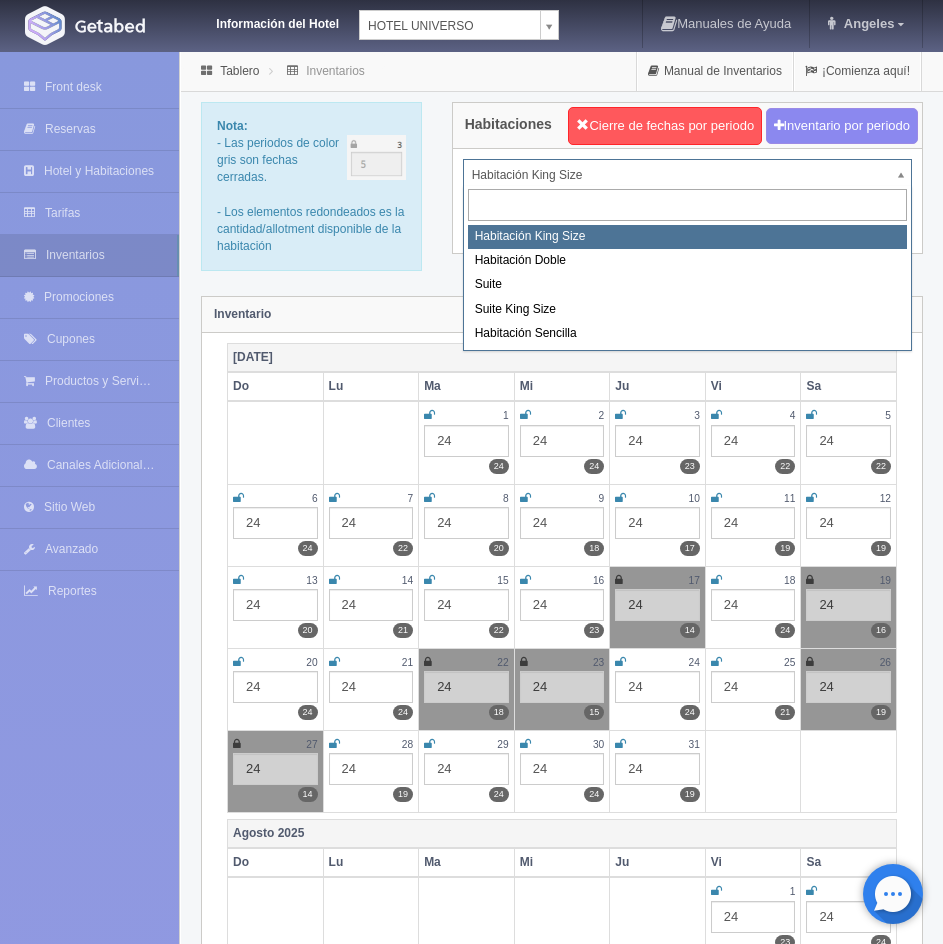 click on "Información del Hotel
[GEOGRAPHIC_DATA][PERSON_NAME][PERSON_NAME]
Manuales de Ayuda
Actualizaciones recientes
[GEOGRAPHIC_DATA]
Mi Perfil
Salir / Log Out
Procesando...
Front desk
Reservas
Hotel y Habitaciones
Tarifas
Inventarios
Promociones
Cupones
Productos y Servicios" at bounding box center [471, 3118] 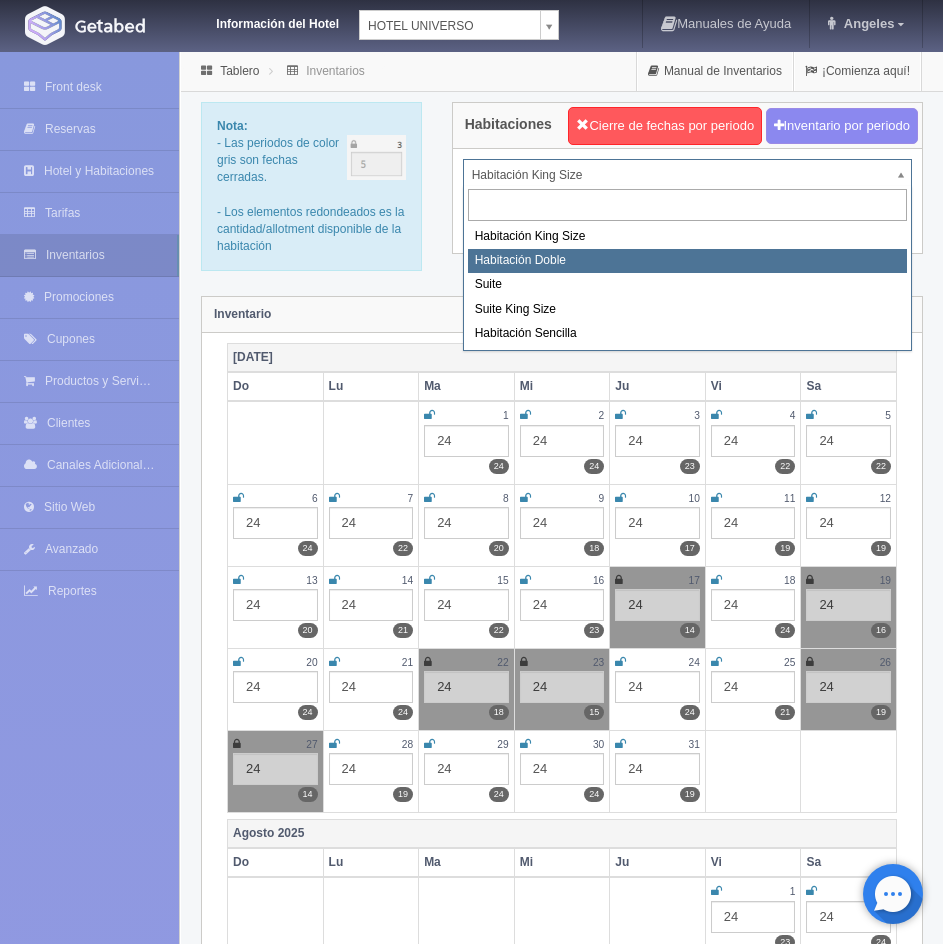 select on "583" 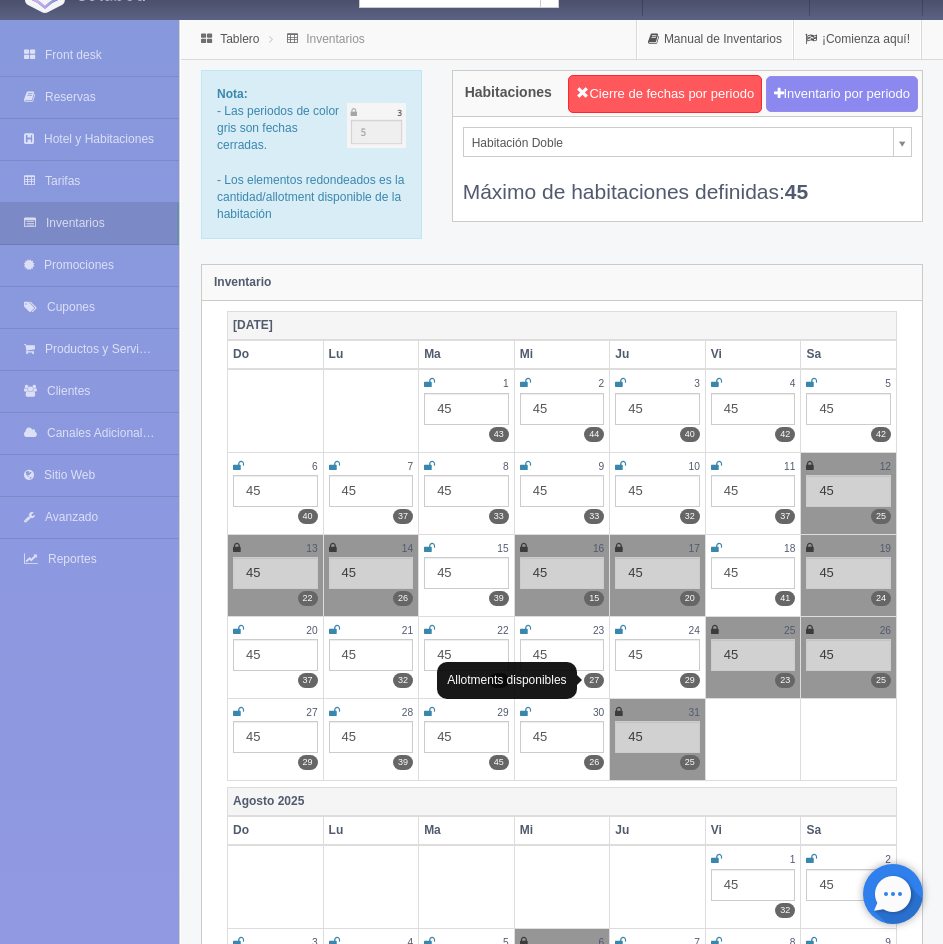 scroll, scrollTop: 0, scrollLeft: 0, axis: both 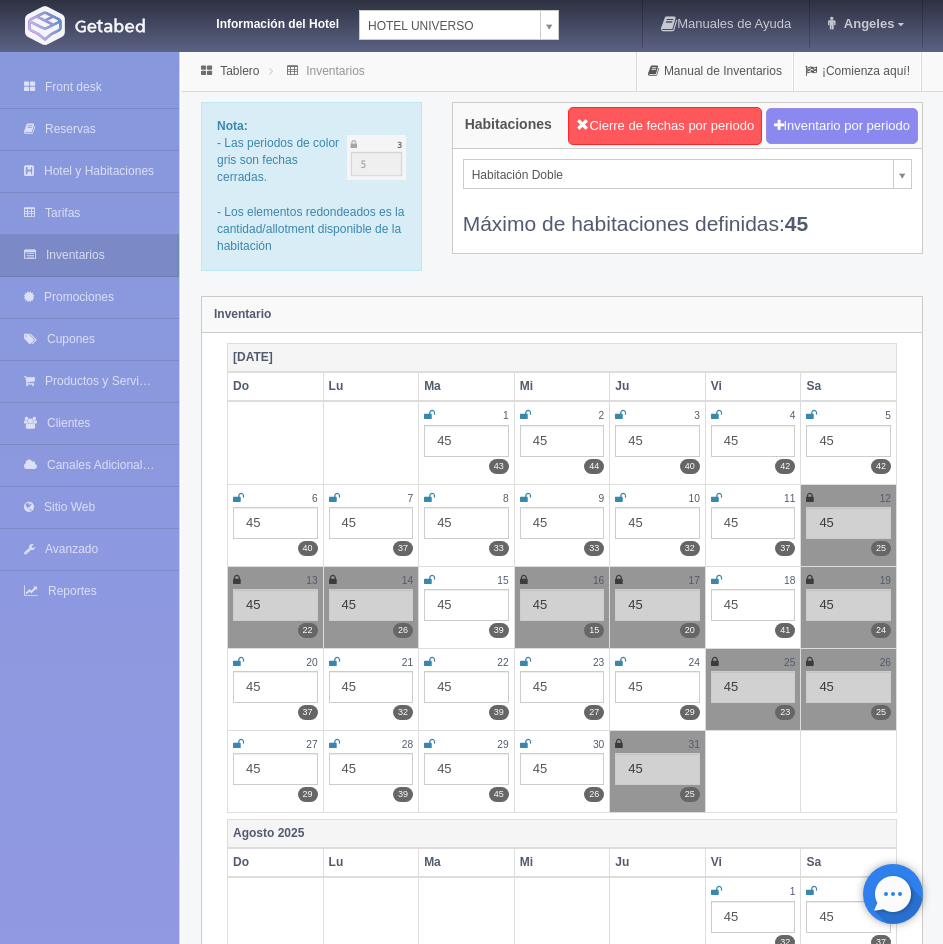 click on "Información del Hotel
HOTEL UNIVERSO
HOTEL SAN FRANCISCO PLAZA
HOTEL UNIVERSO
Hotel Latino
Hotel Cervantes
Manuales de Ayuda
Actualizaciones recientes
Angeles
Mi Perfil
Salir / Log Out
Procesando...
Front desk
Reservas
Hotel y Habitaciones
Tarifas
Inventarios
Promociones
Cupones
Productos y Servicios" at bounding box center [471, 3118] 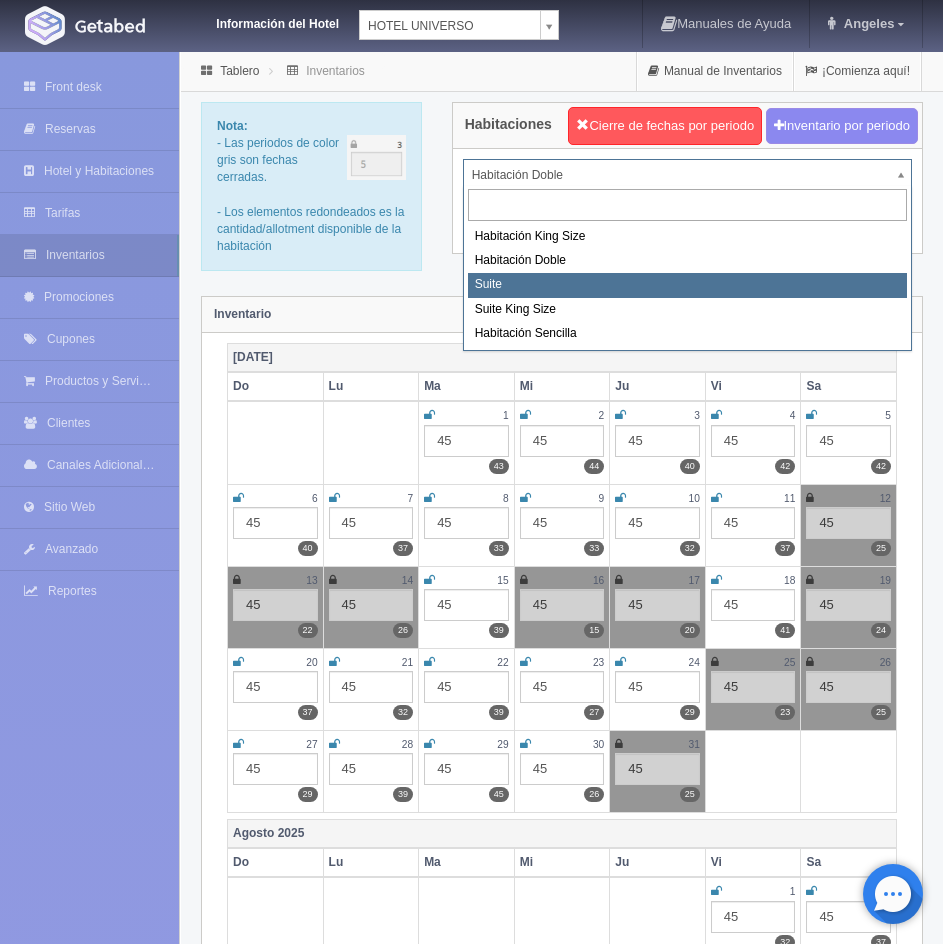 select on "584" 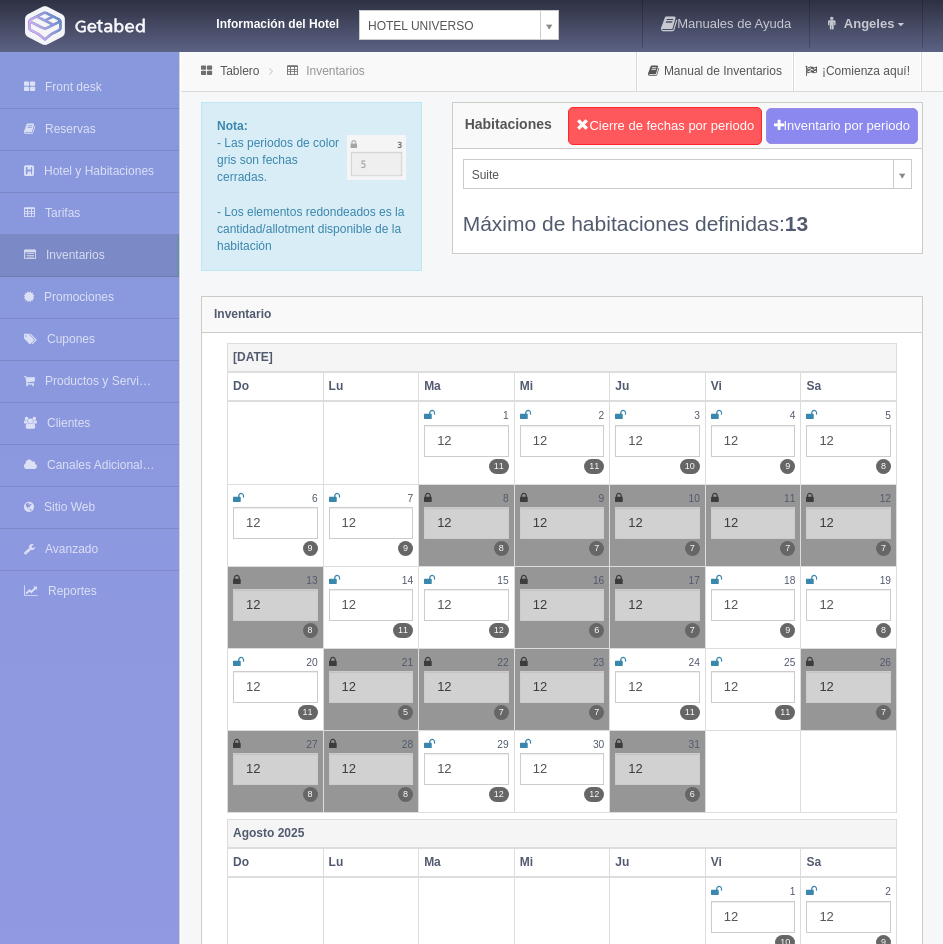scroll, scrollTop: 0, scrollLeft: 0, axis: both 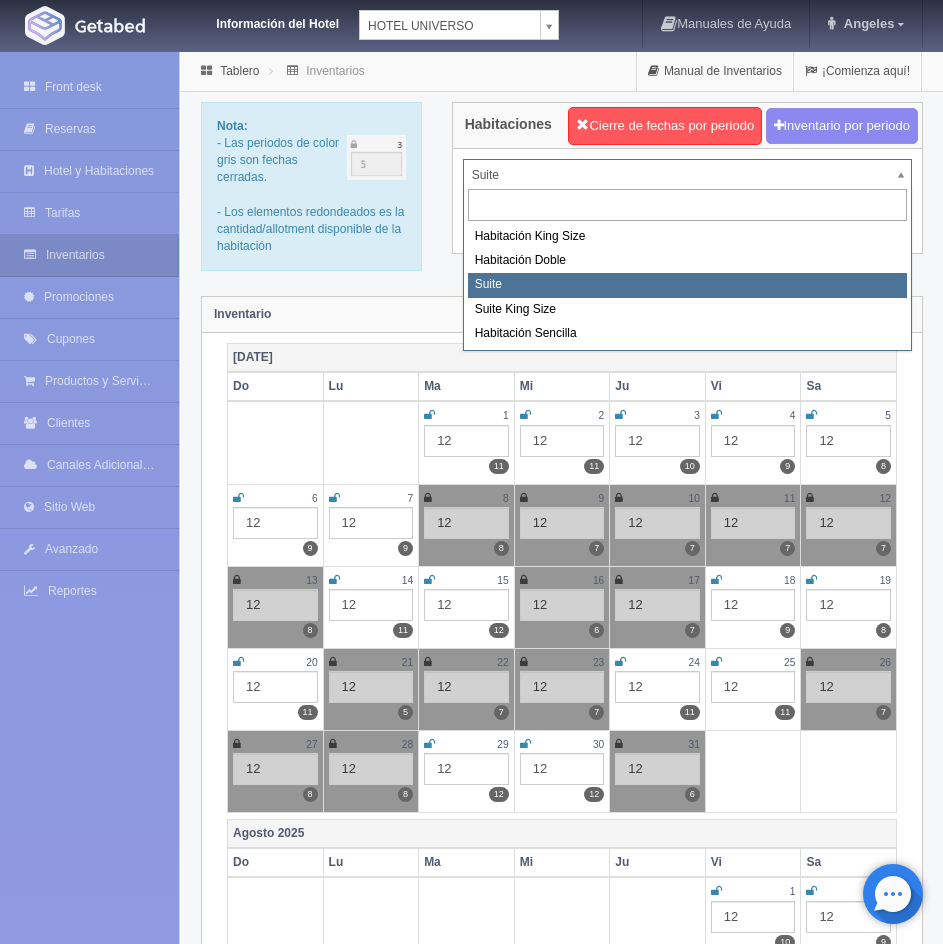 click on "Información del Hotel
[GEOGRAPHIC_DATA][PERSON_NAME][PERSON_NAME]
Manuales de Ayuda
Actualizaciones recientes
[GEOGRAPHIC_DATA]
Mi Perfil
Salir / Log Out
Procesando...
Front desk
Reservas
Hotel y Habitaciones
Tarifas
Inventarios
Promociones
Cupones
Productos y Servicios" at bounding box center [471, 3118] 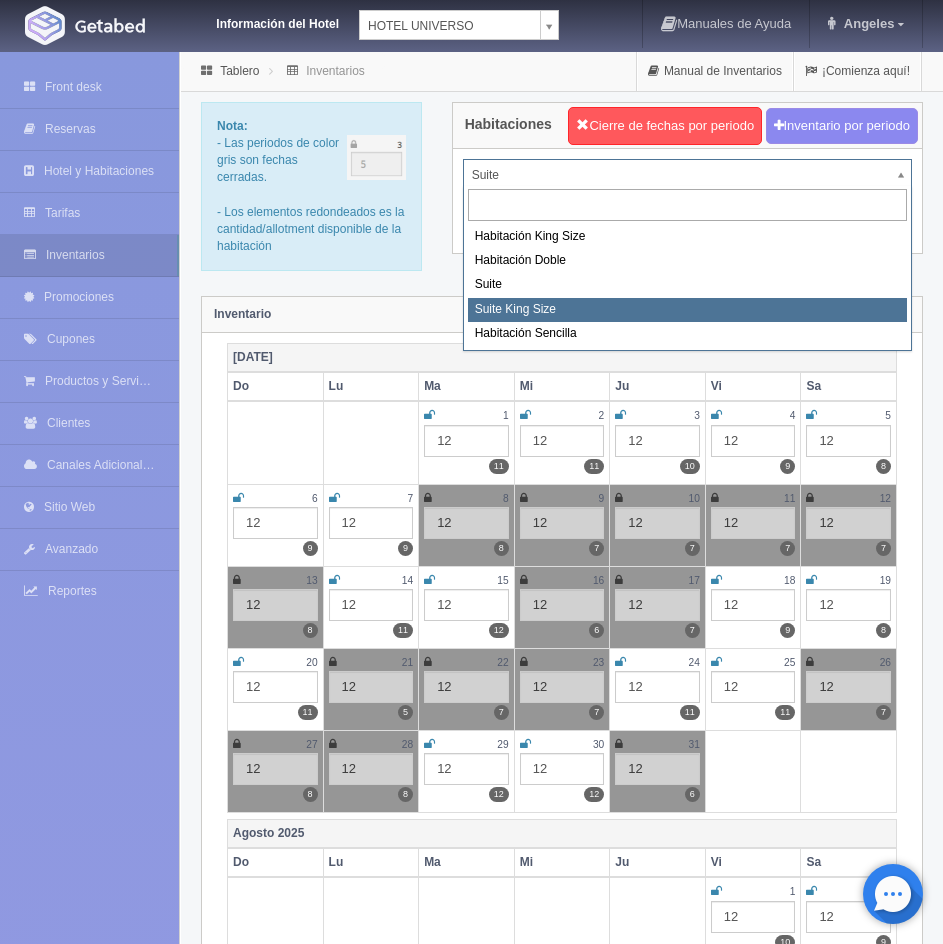 select on "588" 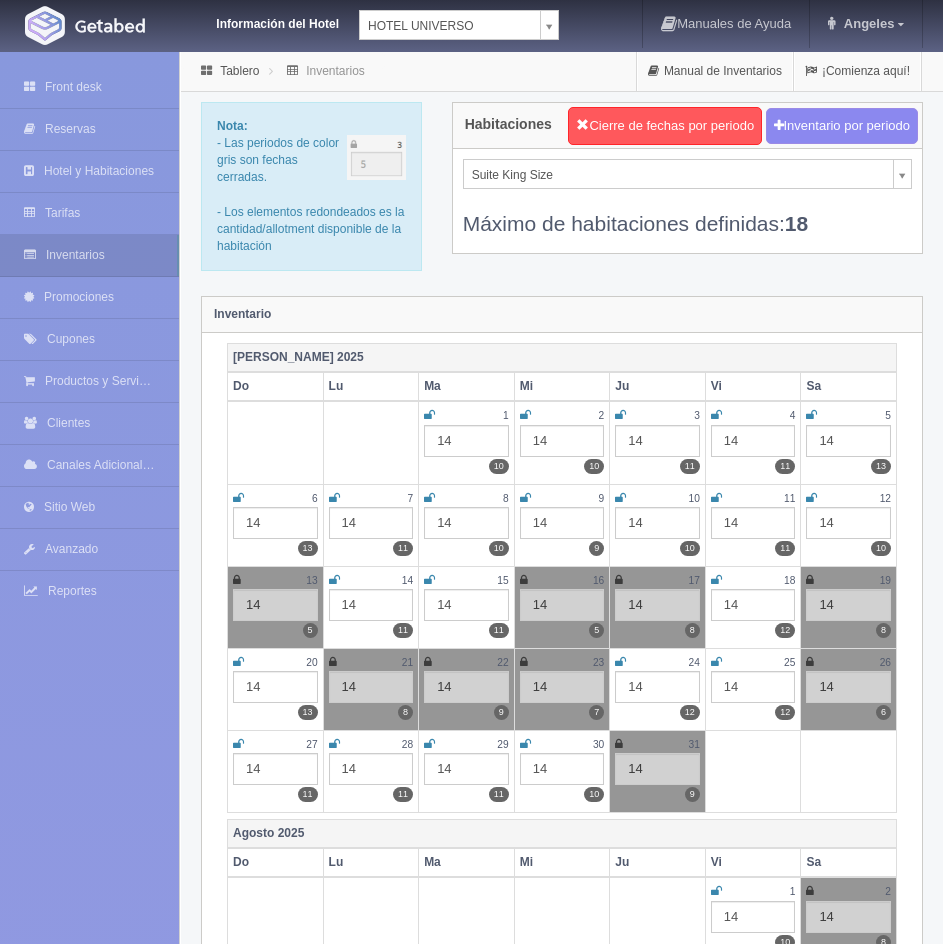 scroll, scrollTop: 0, scrollLeft: 0, axis: both 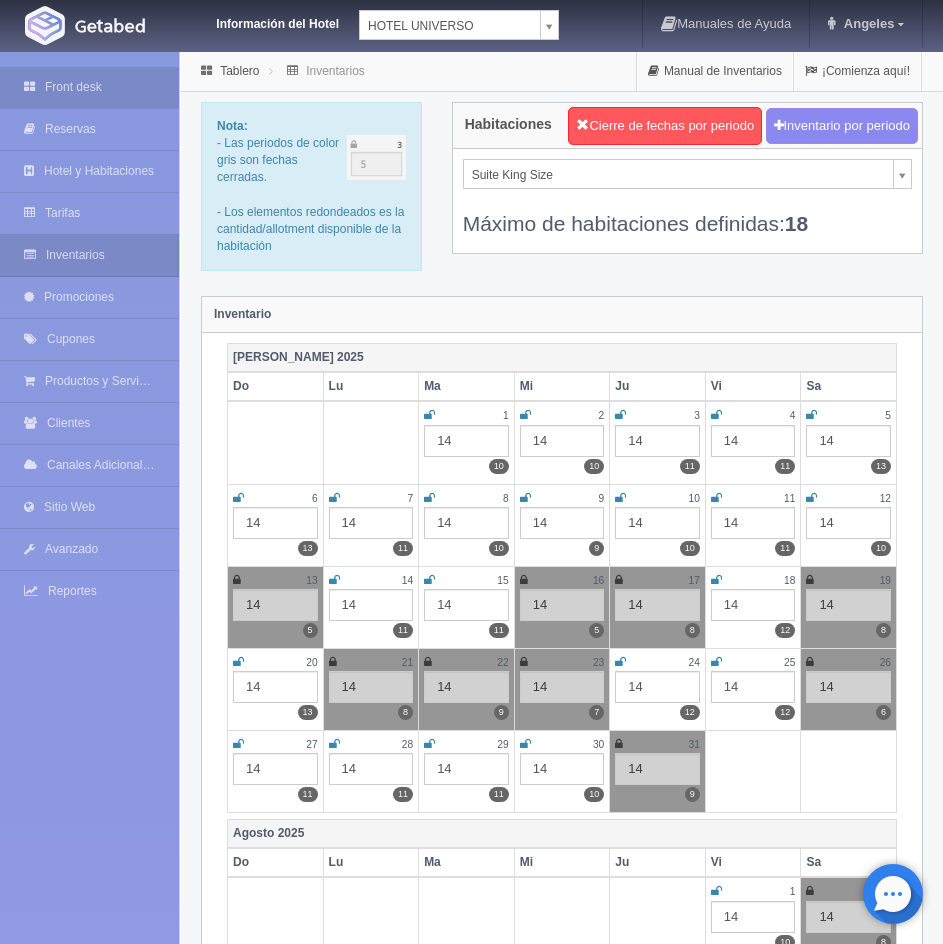 click on "Front desk" at bounding box center [89, 87] 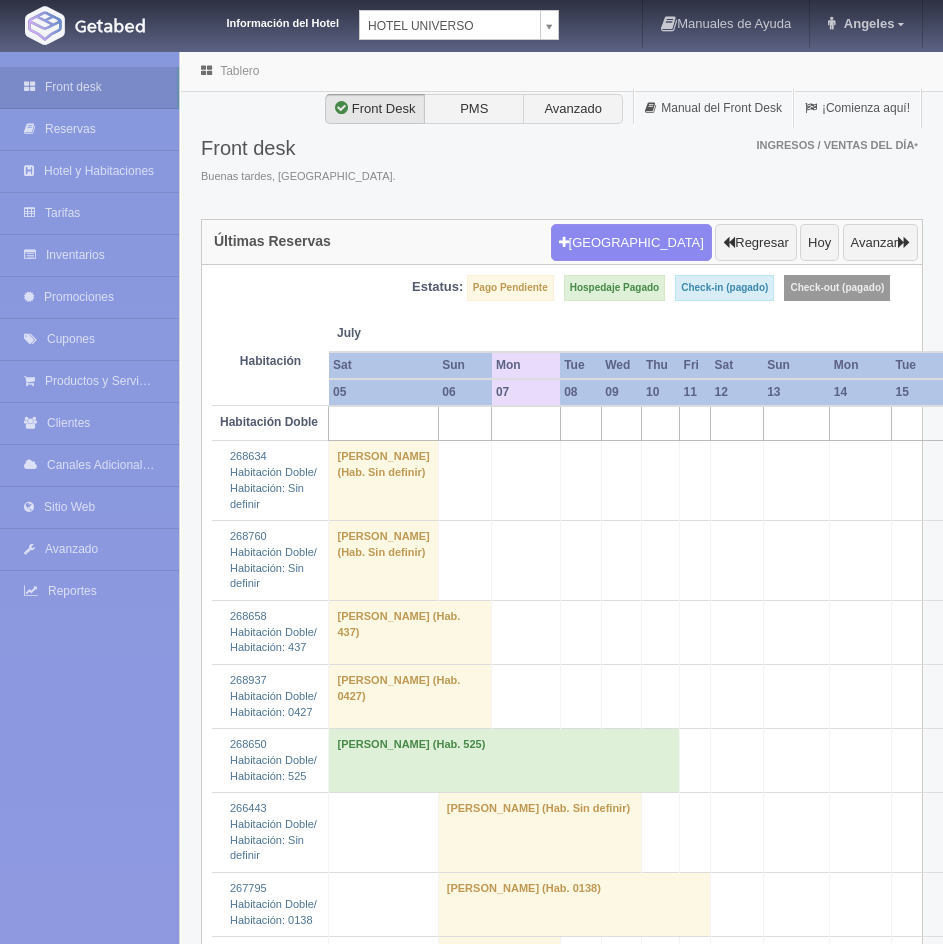 scroll, scrollTop: 0, scrollLeft: 0, axis: both 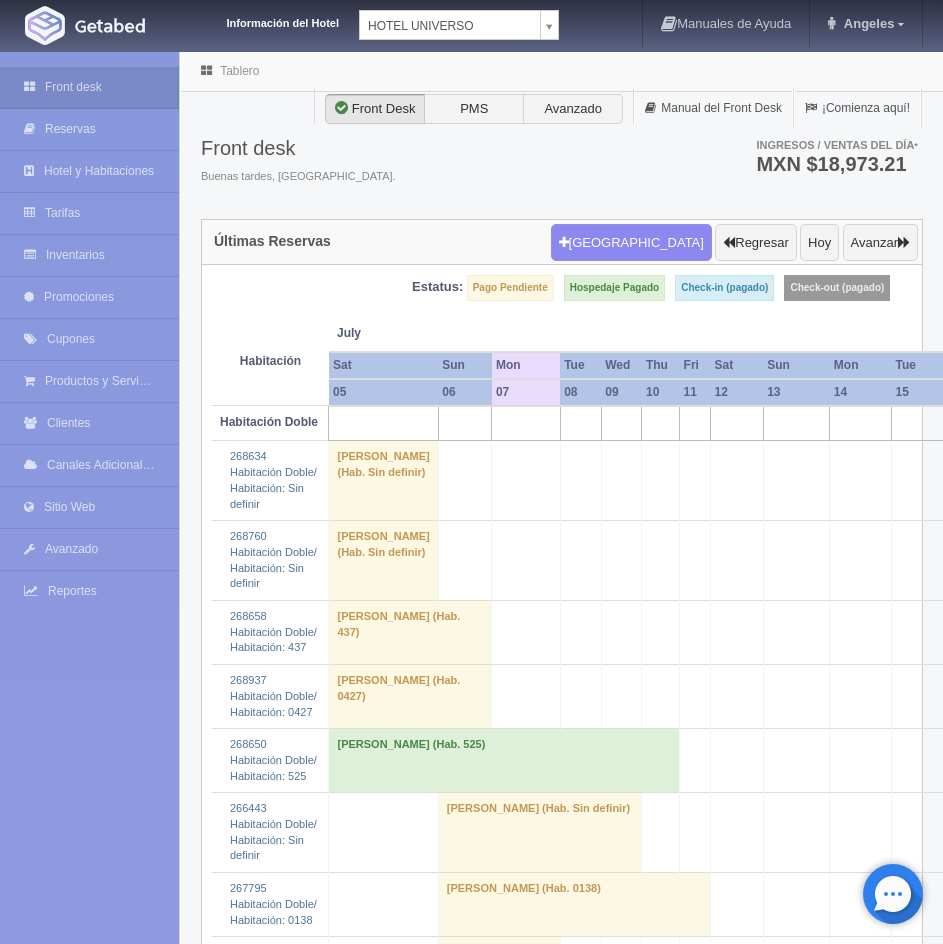 click on "Información del Hotel
HOTEL UNIVERSO
HOTEL SAN FRANCISCO PLAZA
HOTEL UNIVERSO
Hotel Latino
Hotel Cervantes
Manuales de Ayuda
Actualizaciones recientes
Angeles
Mi Perfil
Salir / Log Out
Procesando...
Front desk
Reservas
Hotel y Habitaciones
Tarifas
Inventarios
Promociones
Cupones
Productos y Servicios" at bounding box center [471, 4363] 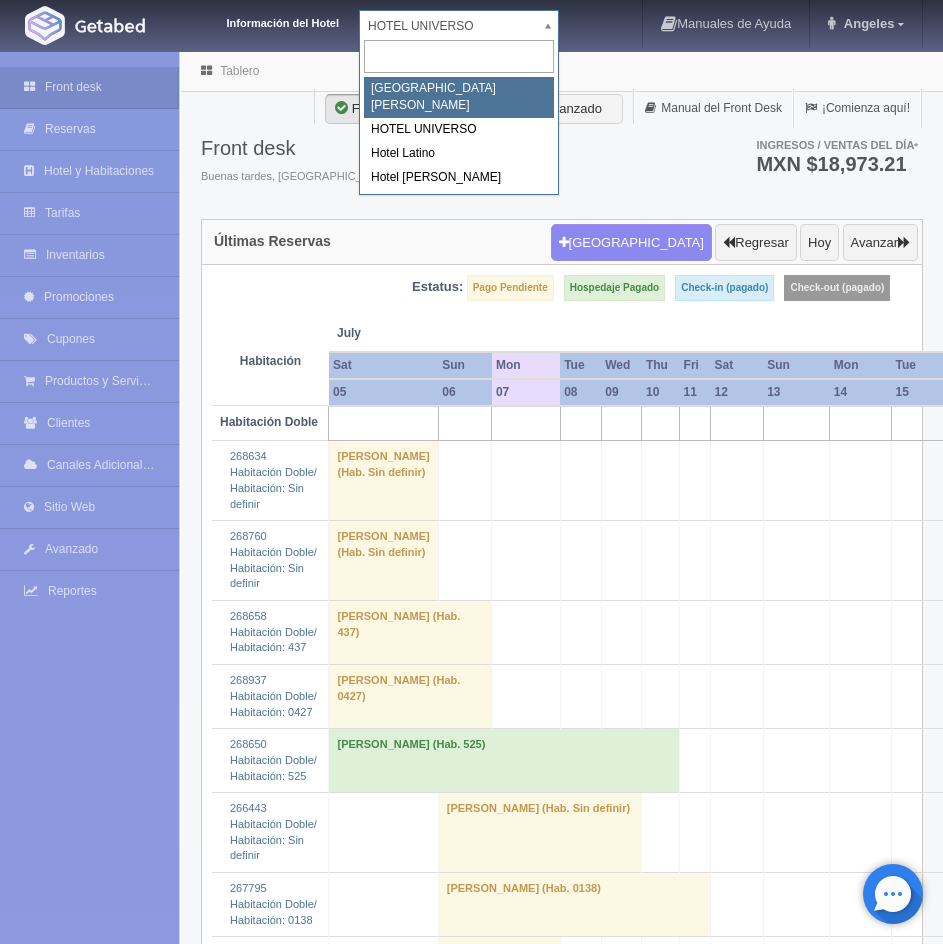 select on "357" 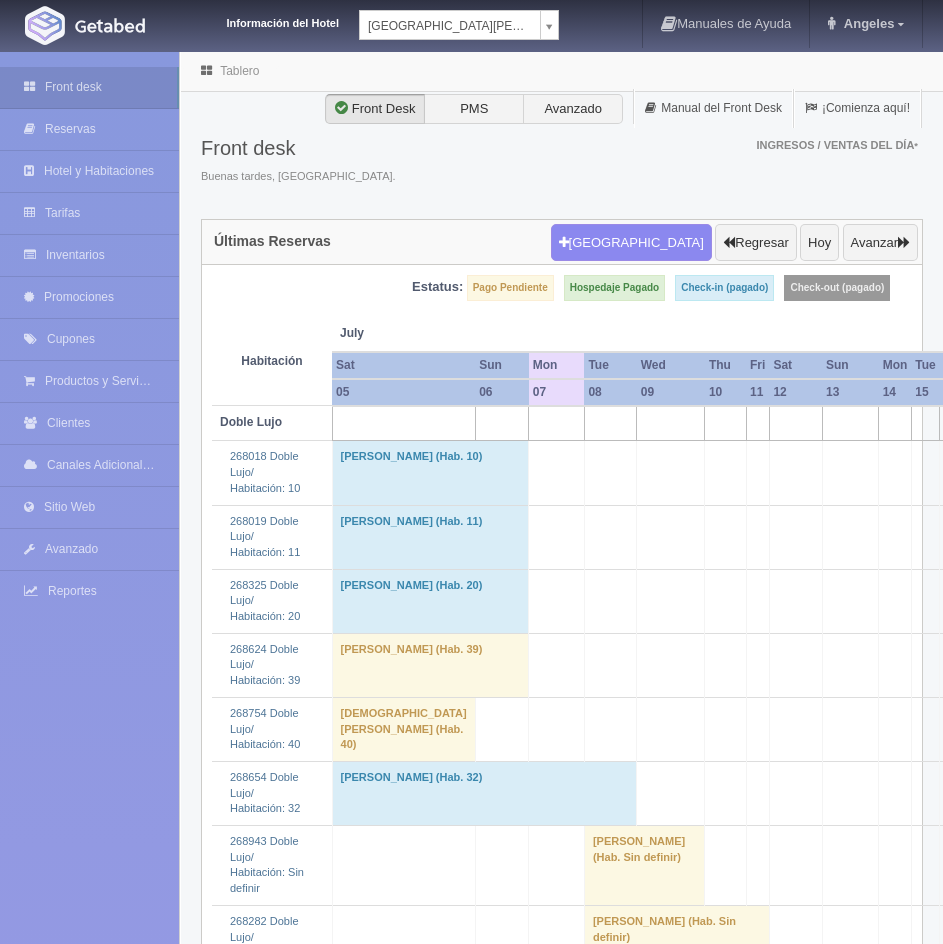 scroll, scrollTop: 0, scrollLeft: 0, axis: both 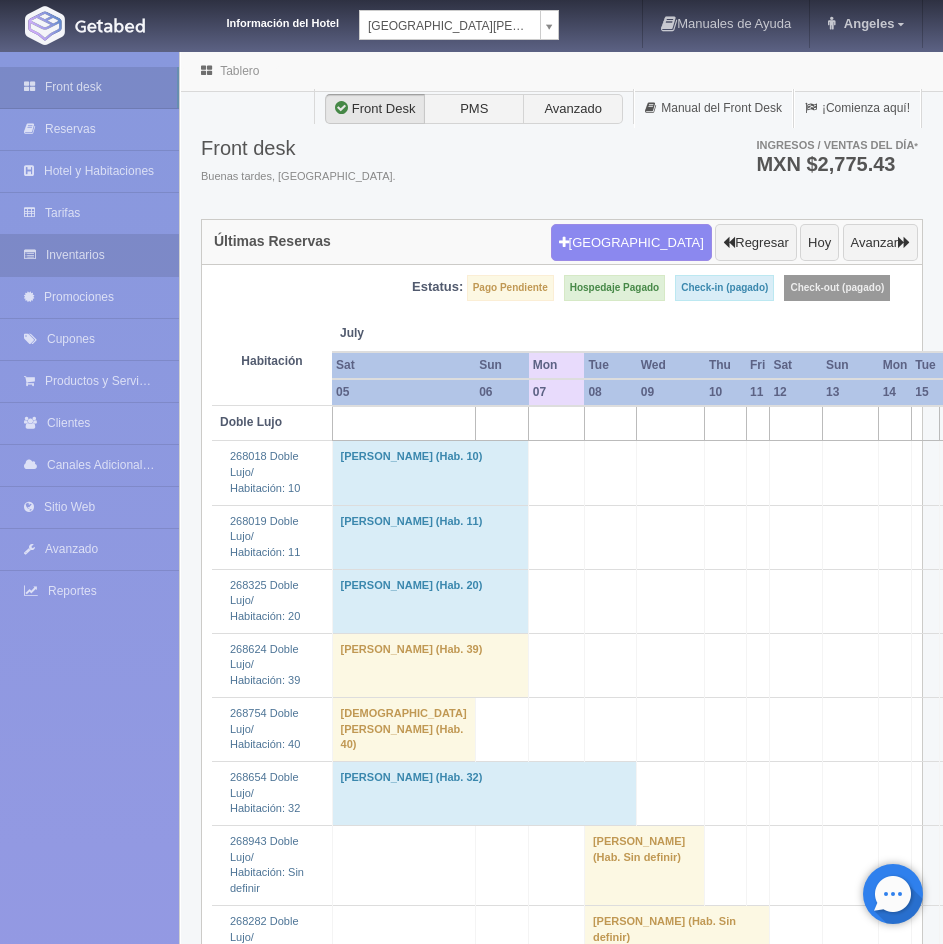 click on "Inventarios" at bounding box center (89, 255) 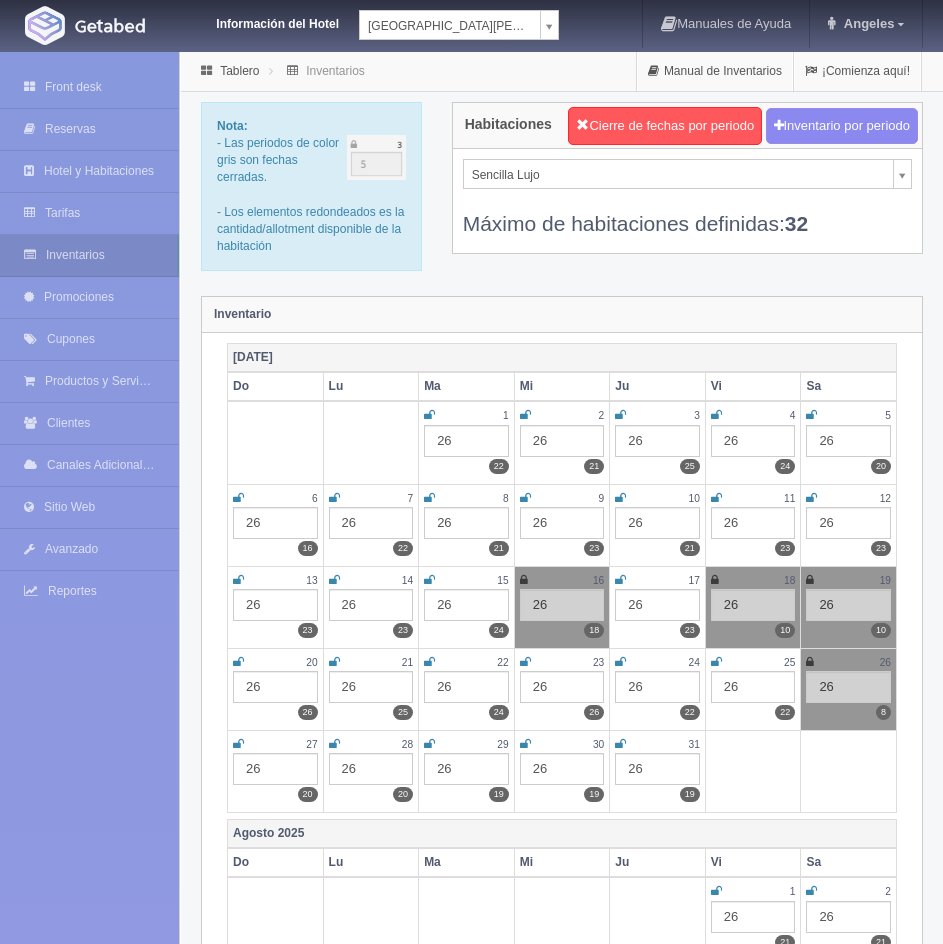scroll, scrollTop: 0, scrollLeft: 0, axis: both 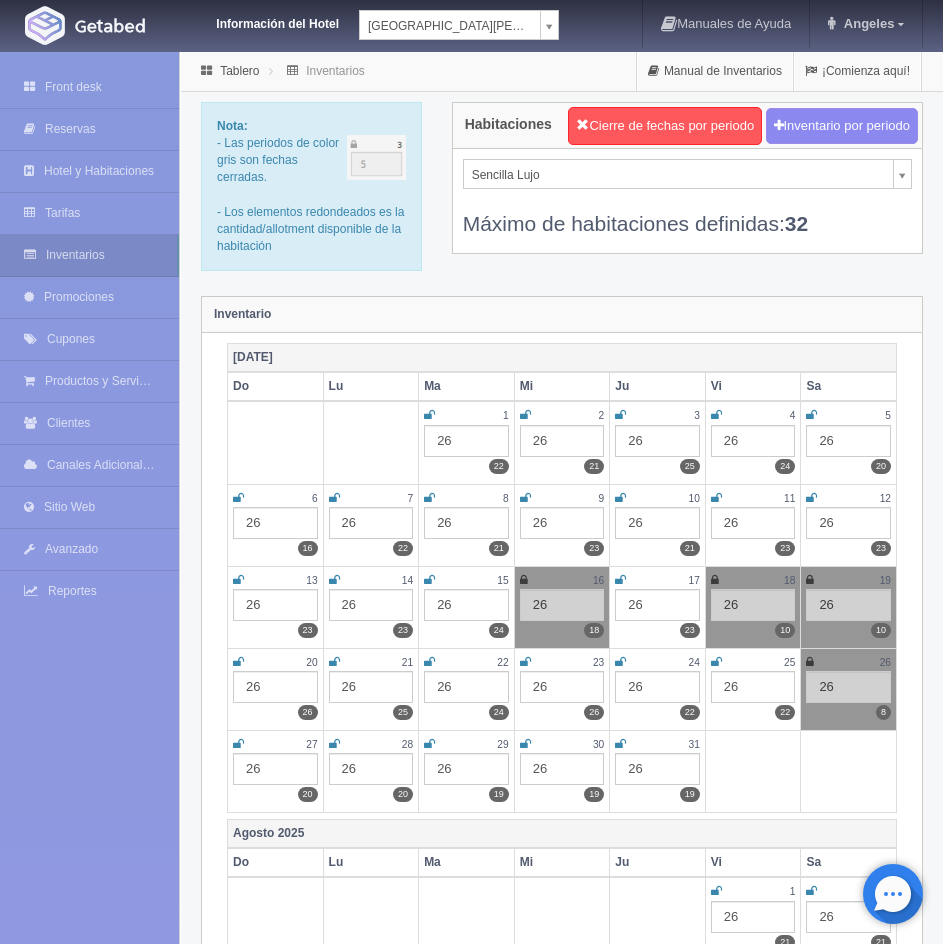 click on "Información del Hotel
HOTEL SAN FRANCISCO PLAZA
HOTEL SAN FRANCISCO PLAZA
HOTEL UNIVERSO
Hotel Latino
Hotel Cervantes
Manuales de Ayuda
Actualizaciones recientes
Angeles
Mi Perfil
Salir / Log Out
Procesando...
Front desk
Reservas
Hotel y Habitaciones
Tarifas
Inventarios
Promociones
Cupones" at bounding box center [471, 3118] 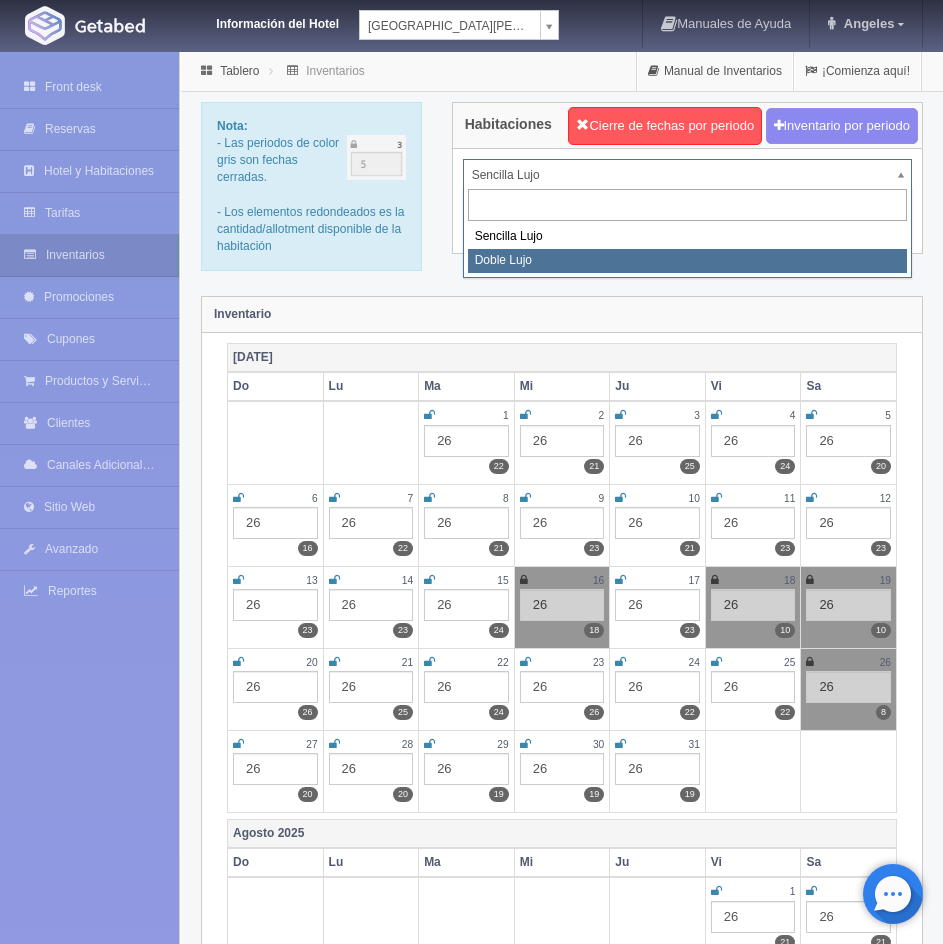 select on "577" 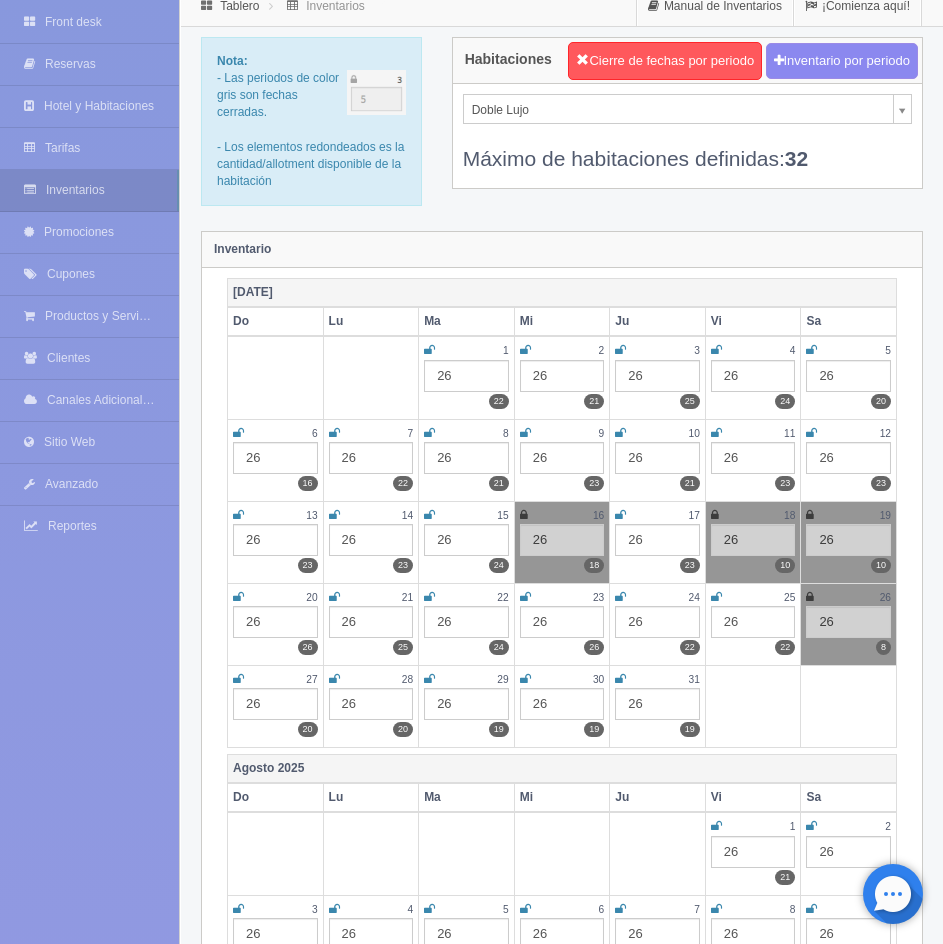 scroll, scrollTop: 134, scrollLeft: 0, axis: vertical 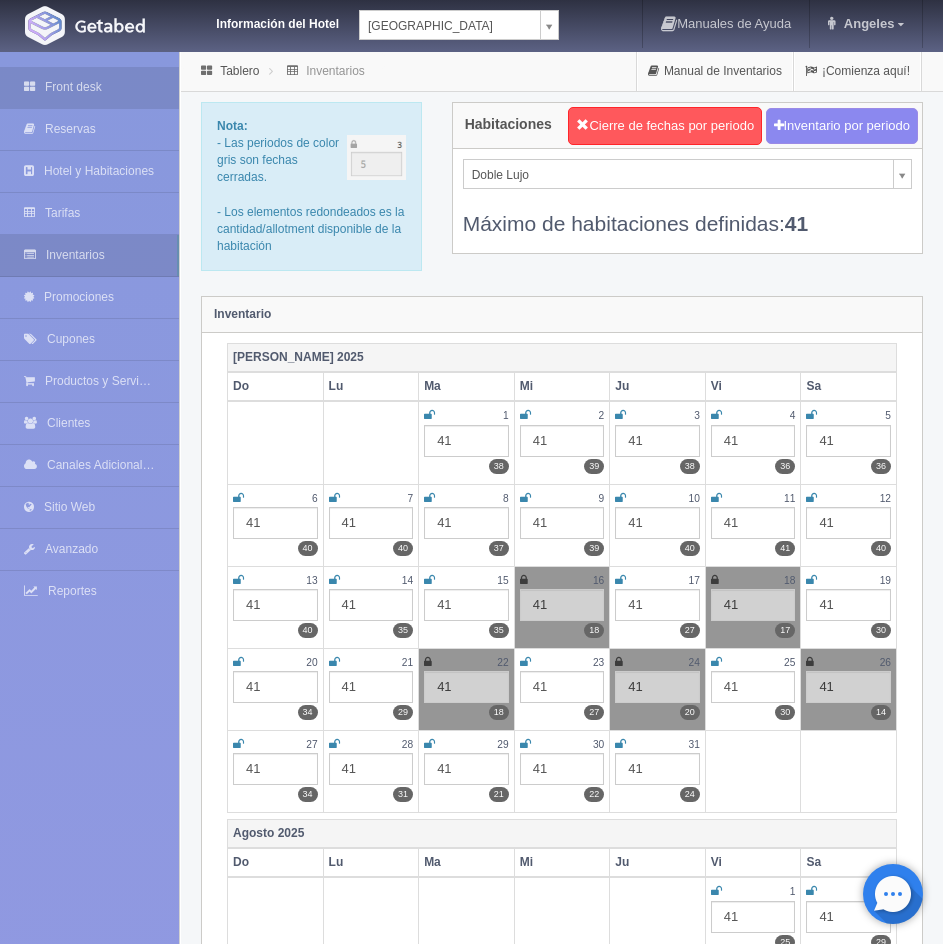 click on "Front desk" at bounding box center [89, 87] 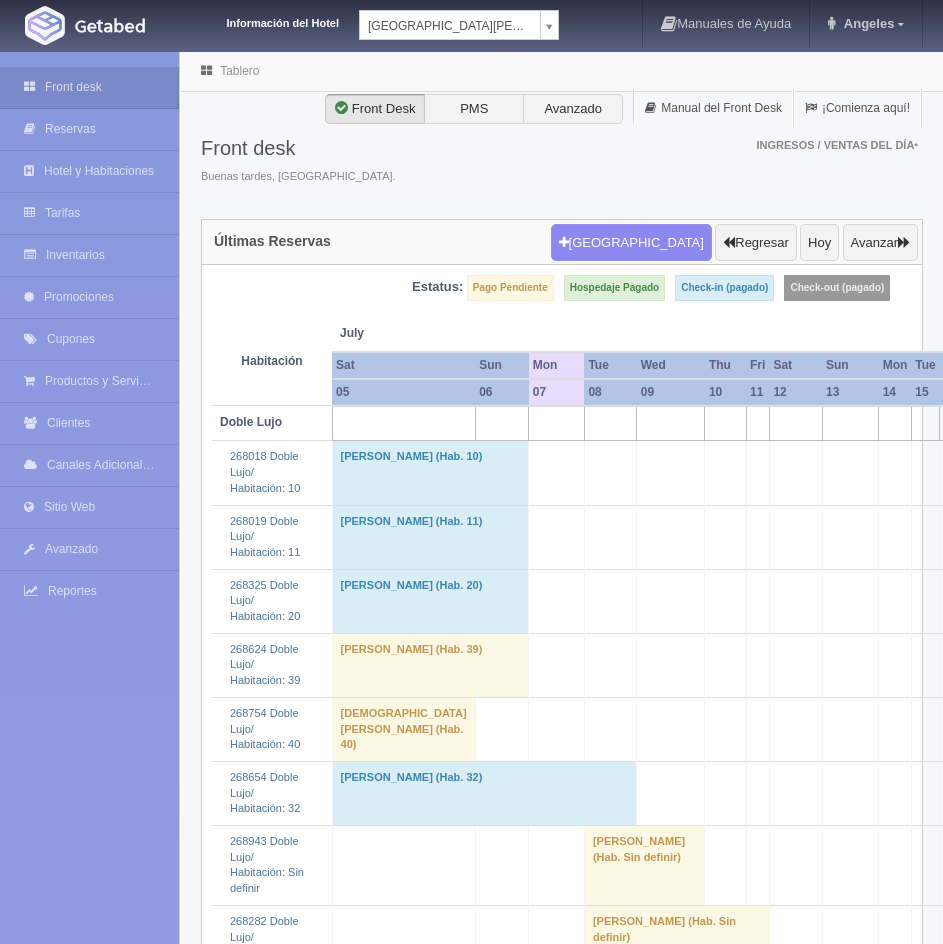 scroll, scrollTop: 0, scrollLeft: 0, axis: both 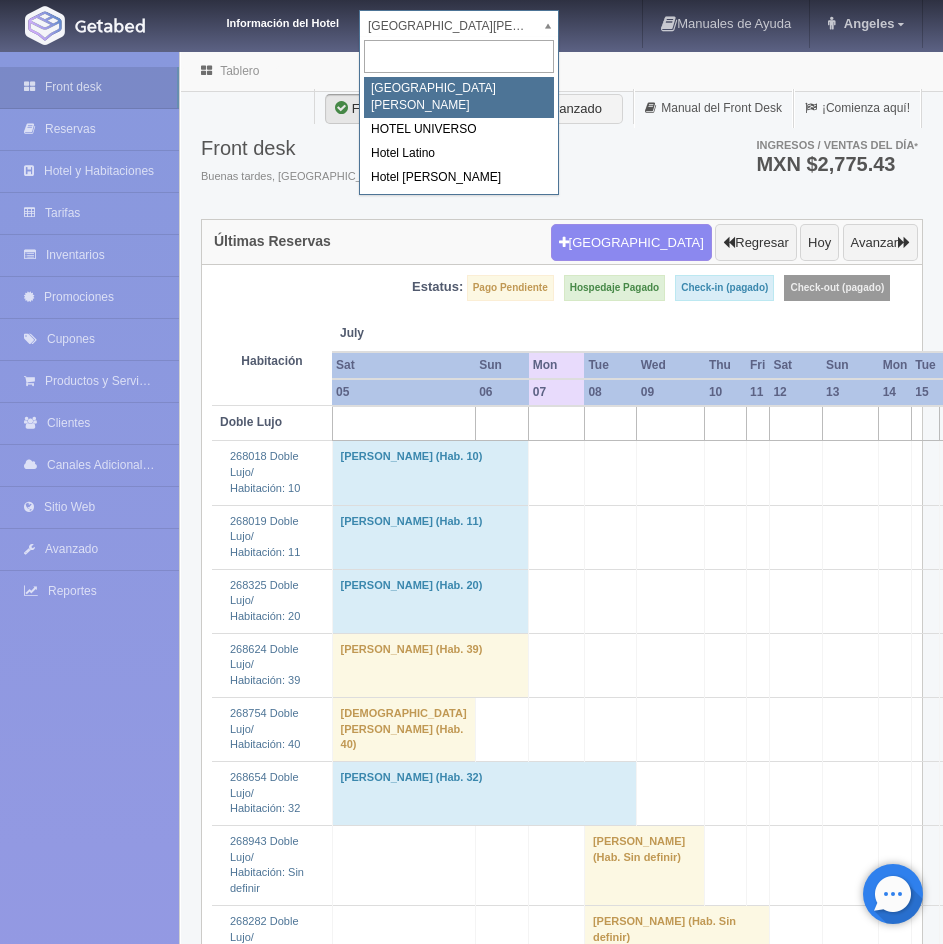 click on "Información del Hotel
[GEOGRAPHIC_DATA][PERSON_NAME] [GEOGRAPHIC_DATA][PERSON_NAME] [GEOGRAPHIC_DATA][PERSON_NAME]
Manuales de Ayuda
Actualizaciones recientes
[GEOGRAPHIC_DATA]
Mi Perfil
Salir / Log Out
Procesando...
Front desk
Reservas
Hotel y Habitaciones
Tarifas
Inventarios
Promociones
Cupones
Productos y Servicios" at bounding box center (471, 2116) 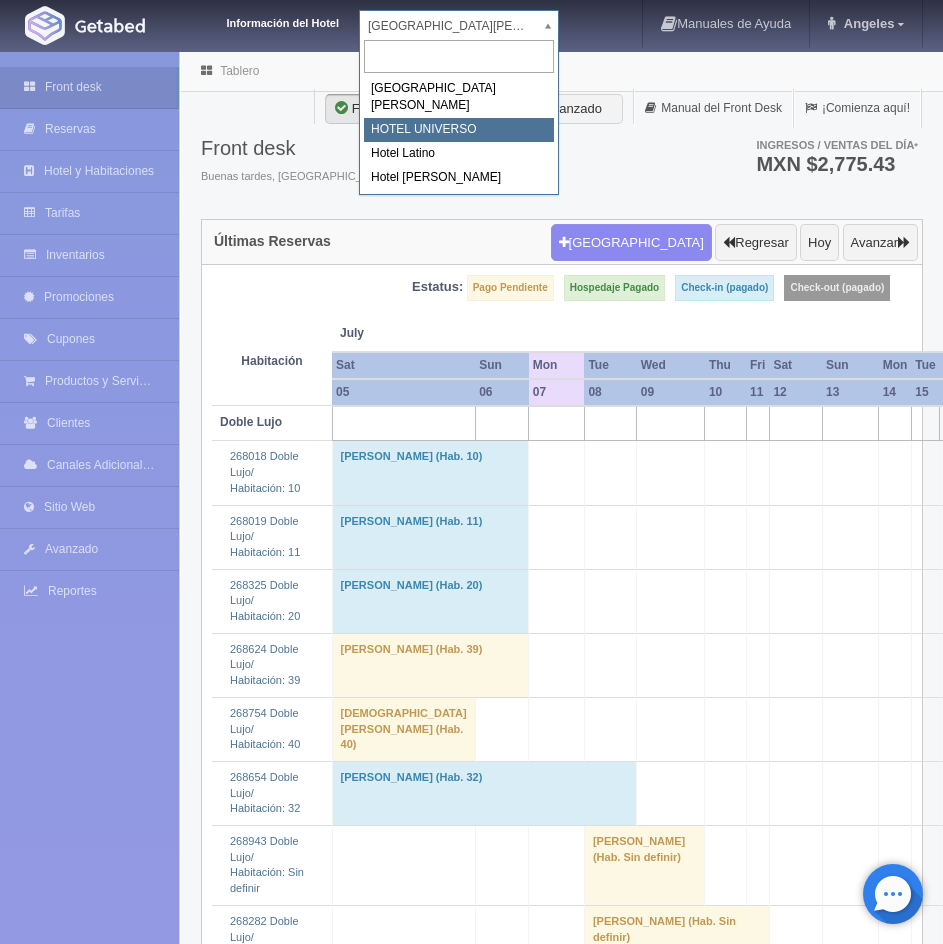 select on "358" 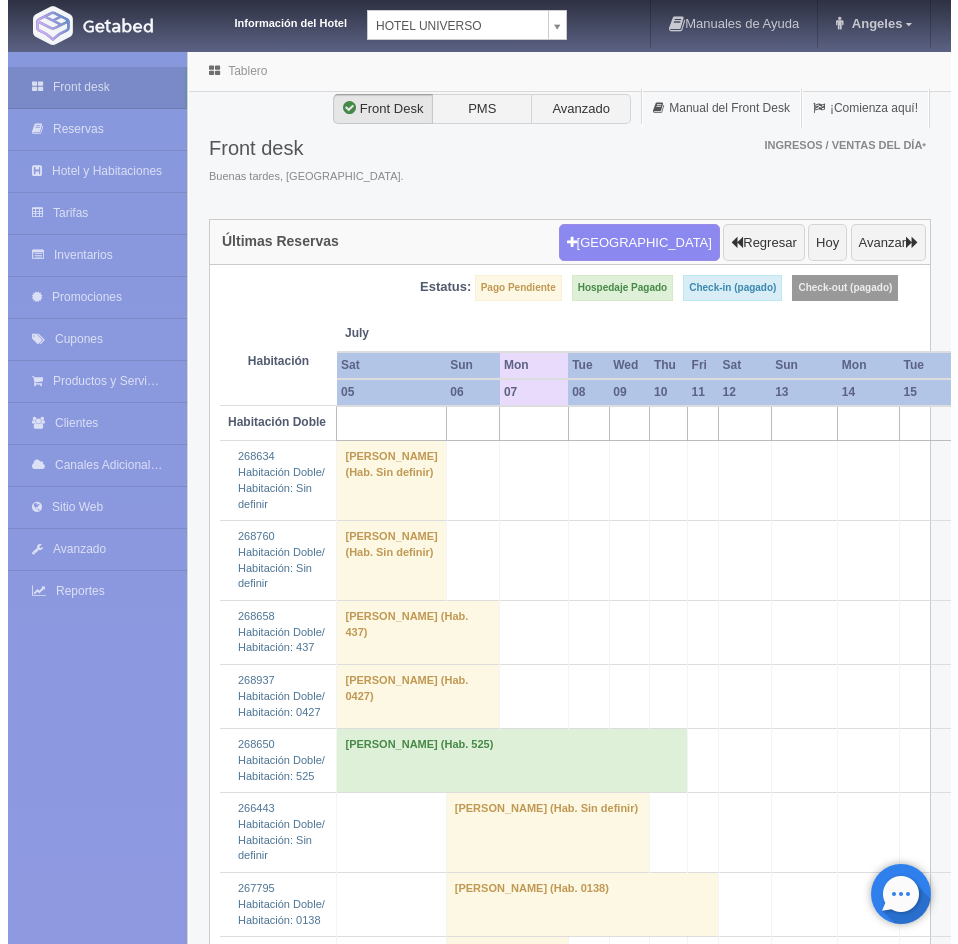 scroll, scrollTop: 0, scrollLeft: 0, axis: both 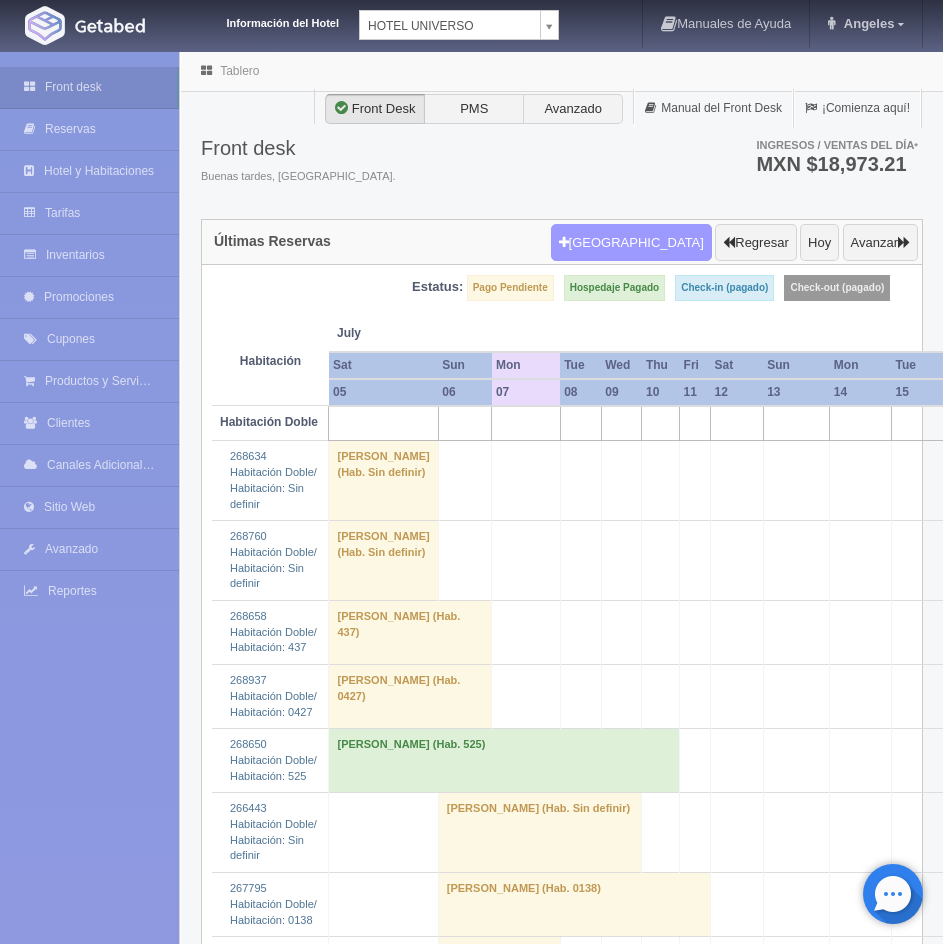 click on "Nueva Reserva" at bounding box center (631, 243) 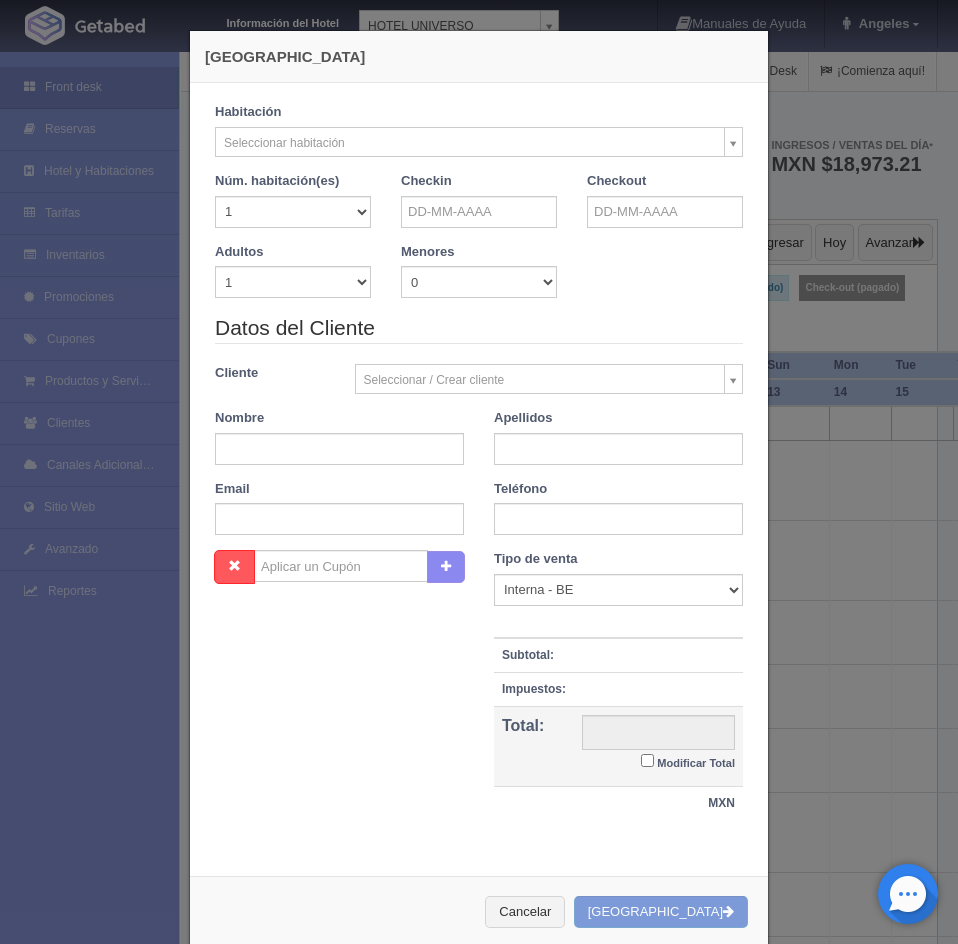 checkbox on "false" 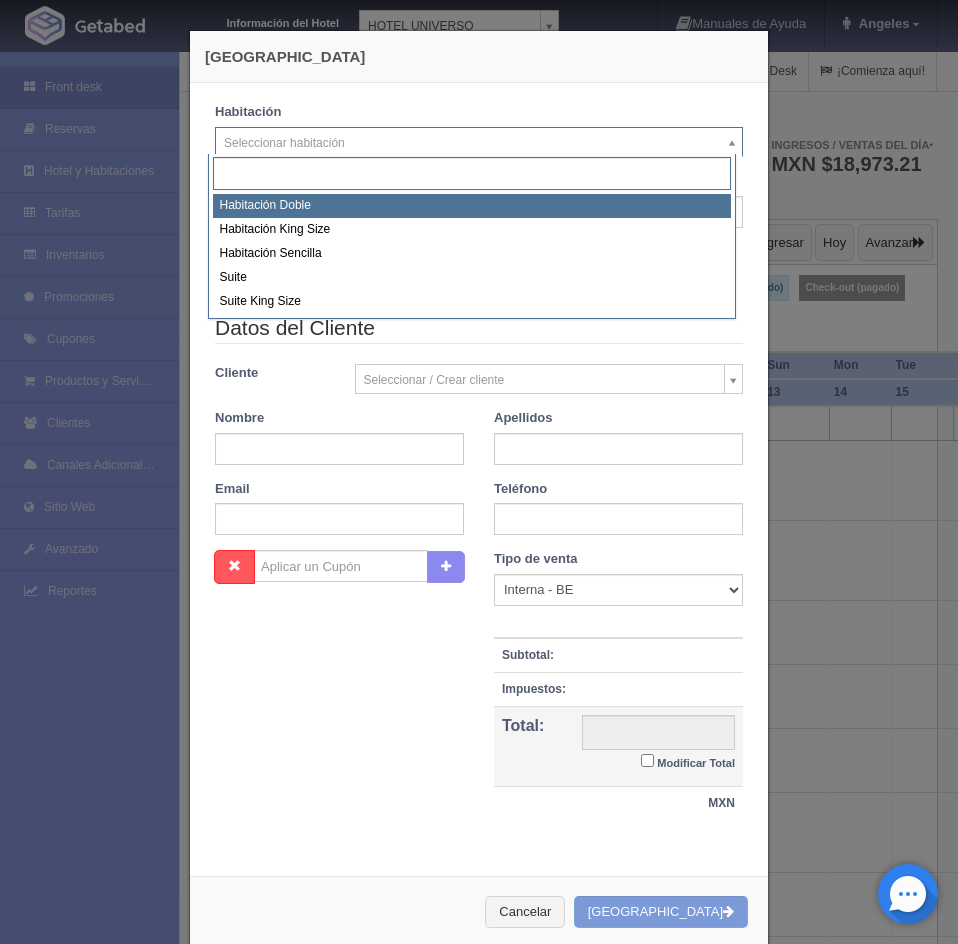 drag, startPoint x: 298, startPoint y: 208, endPoint x: 426, endPoint y: 236, distance: 131.02672 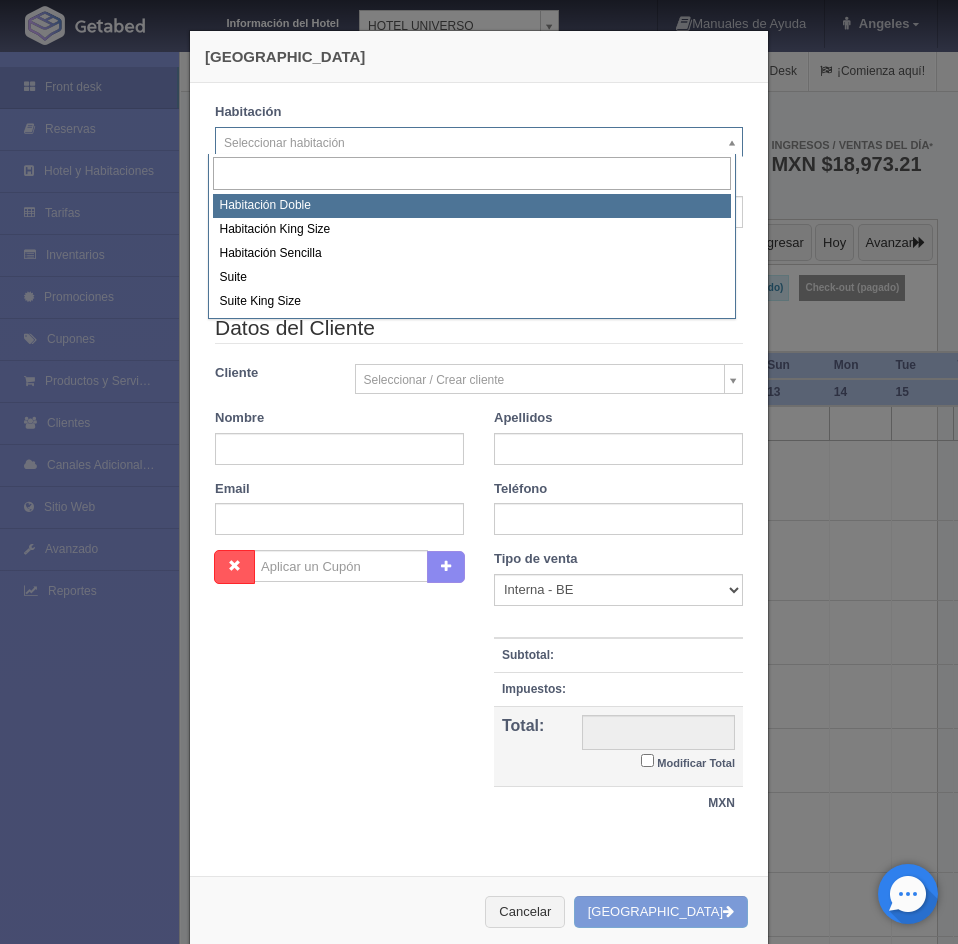 select on "583" 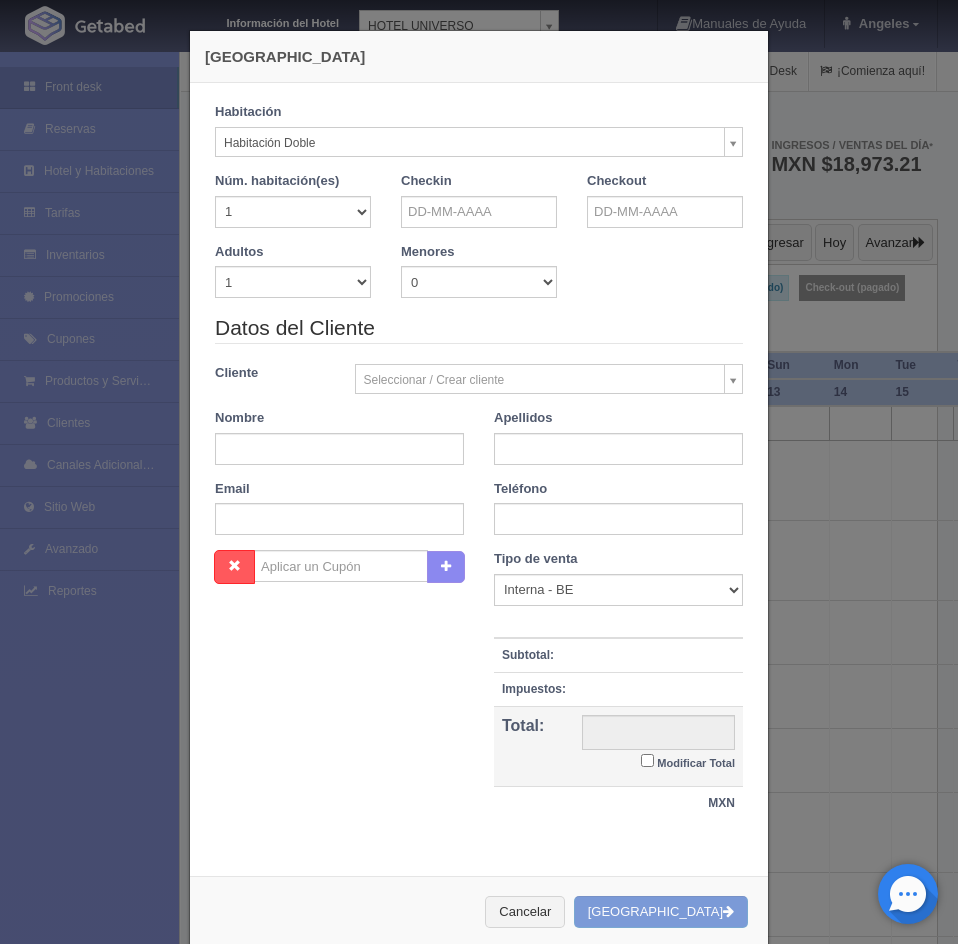 checkbox on "false" 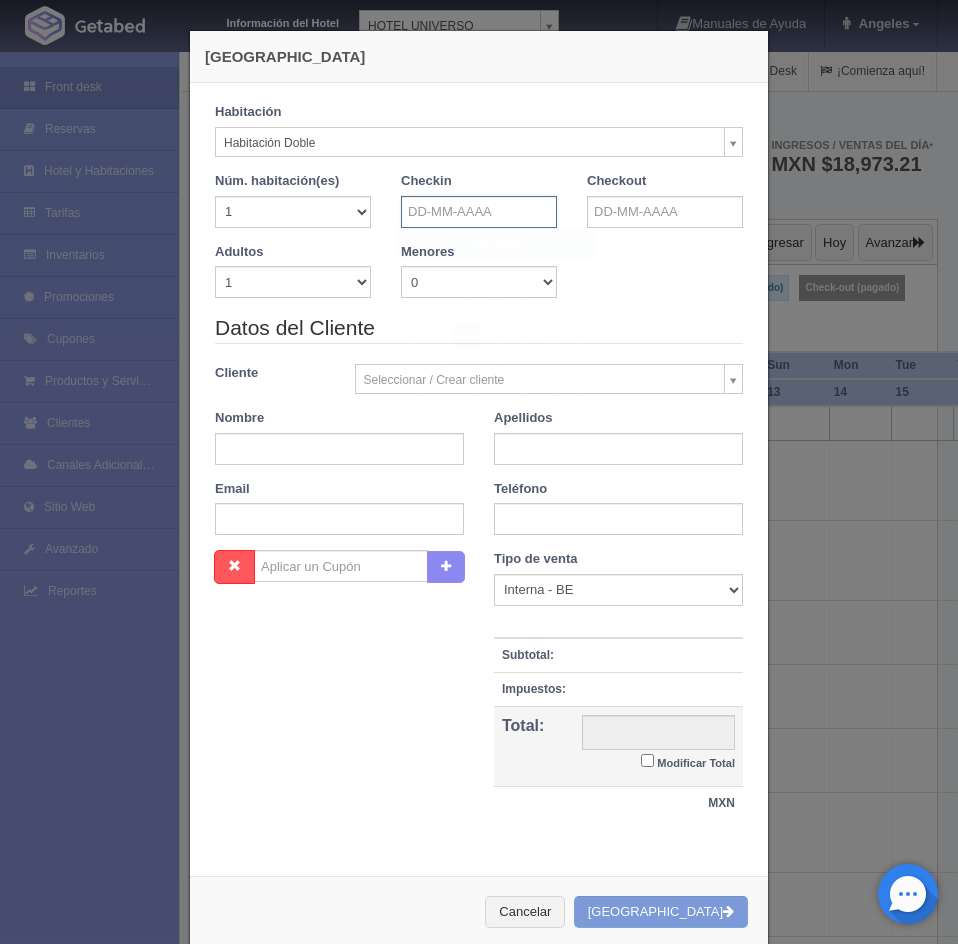 click at bounding box center [479, 212] 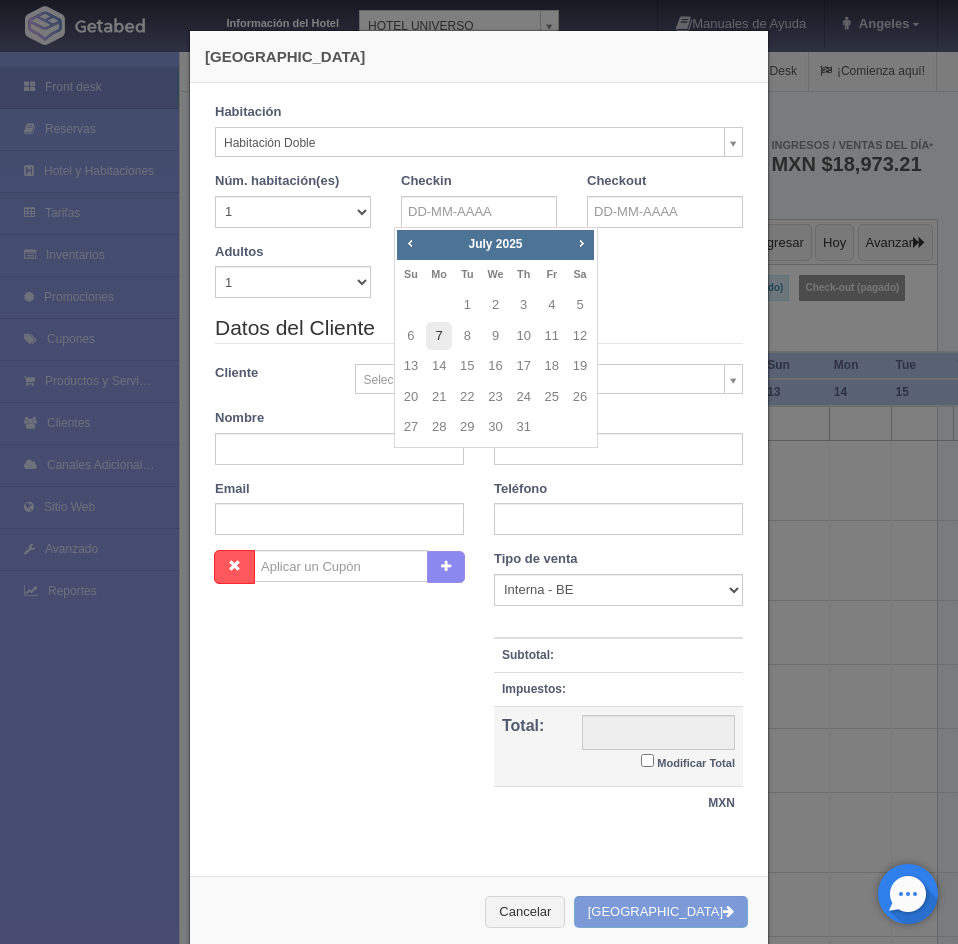 click on "7" at bounding box center [439, 336] 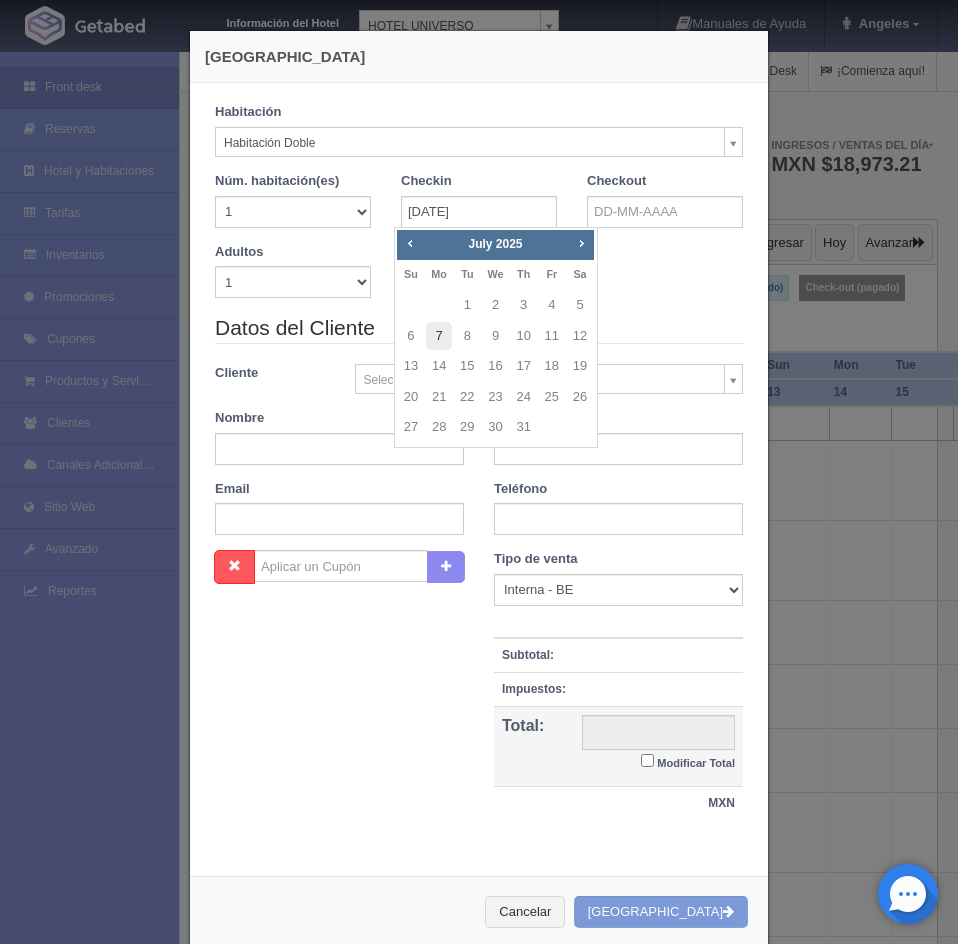 checkbox on "false" 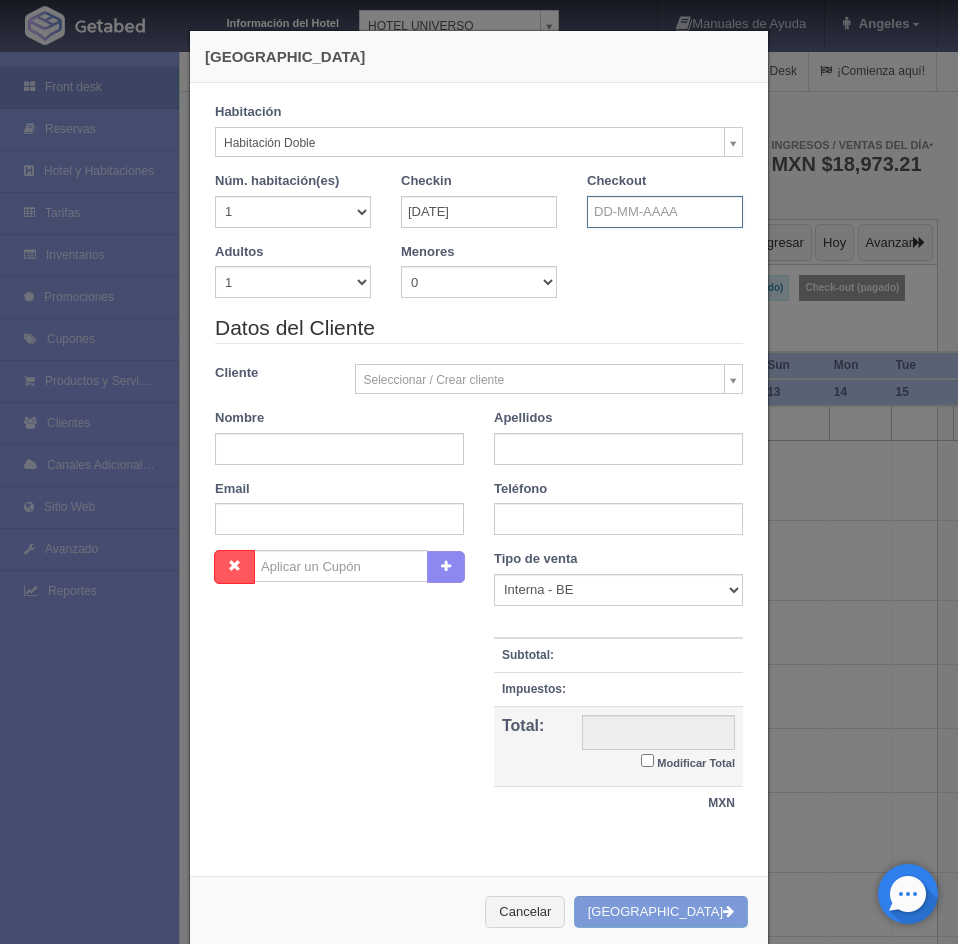 click at bounding box center (665, 212) 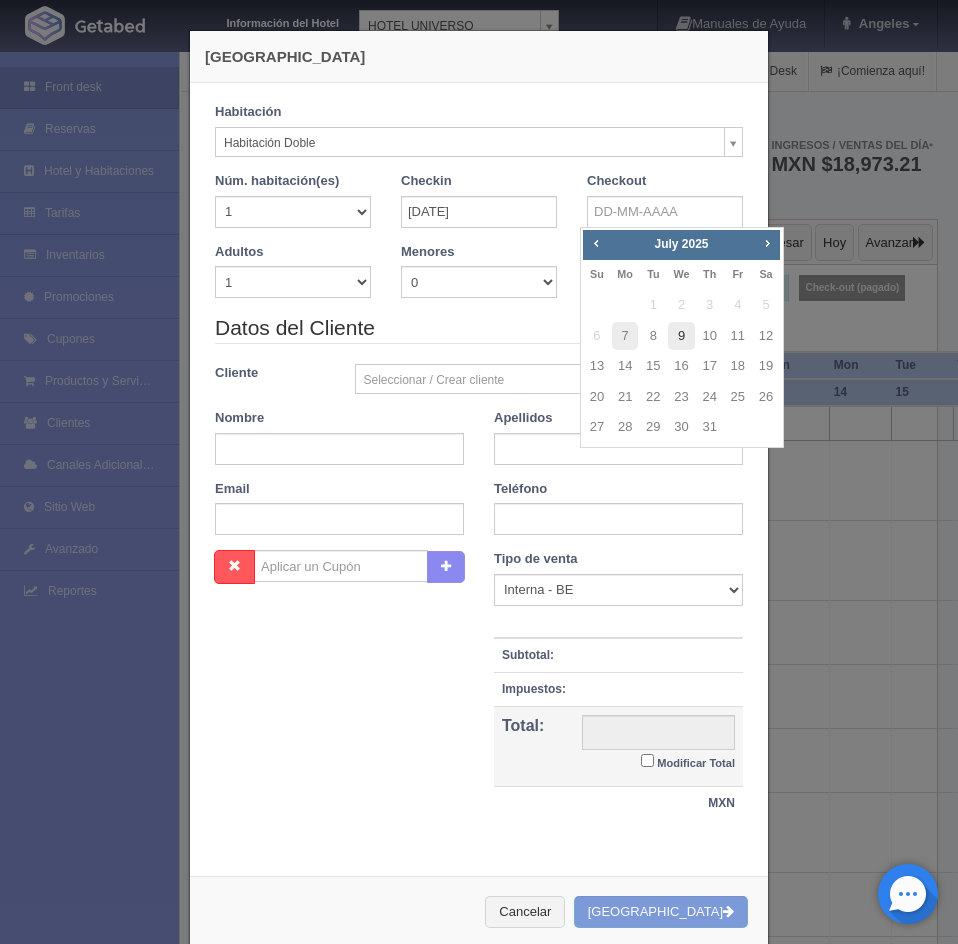 click on "9" at bounding box center [681, 336] 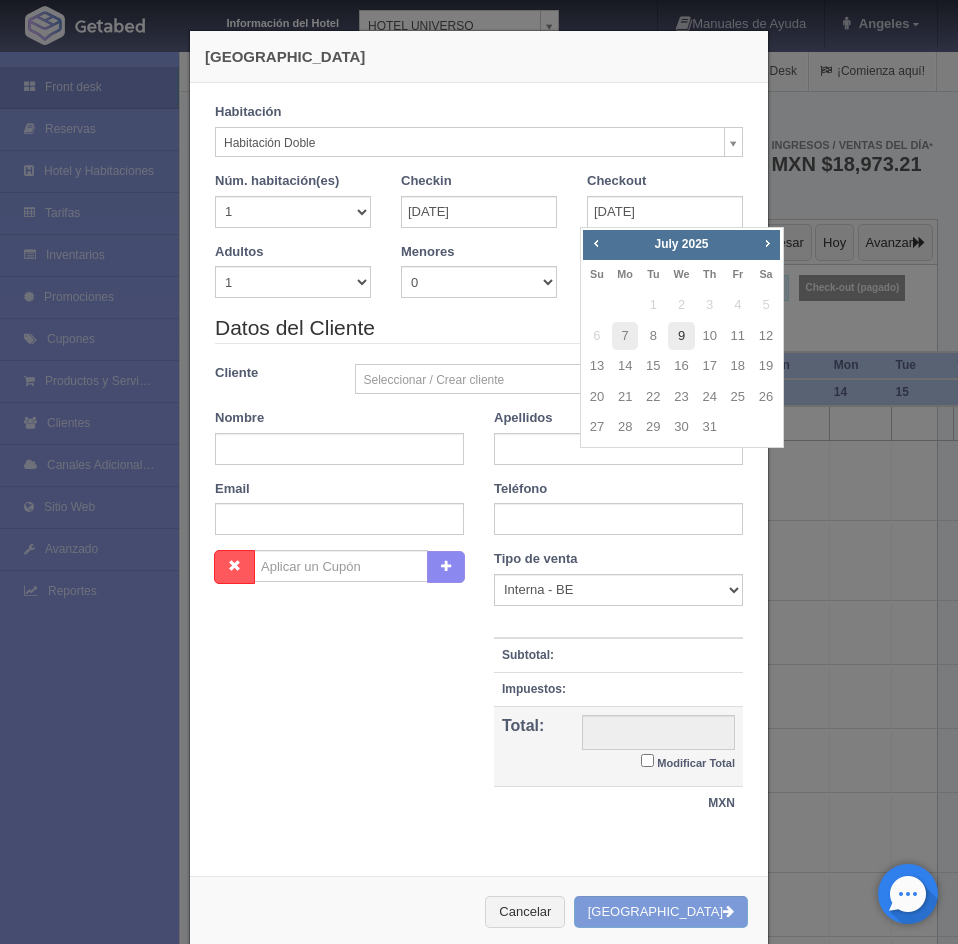 checkbox on "false" 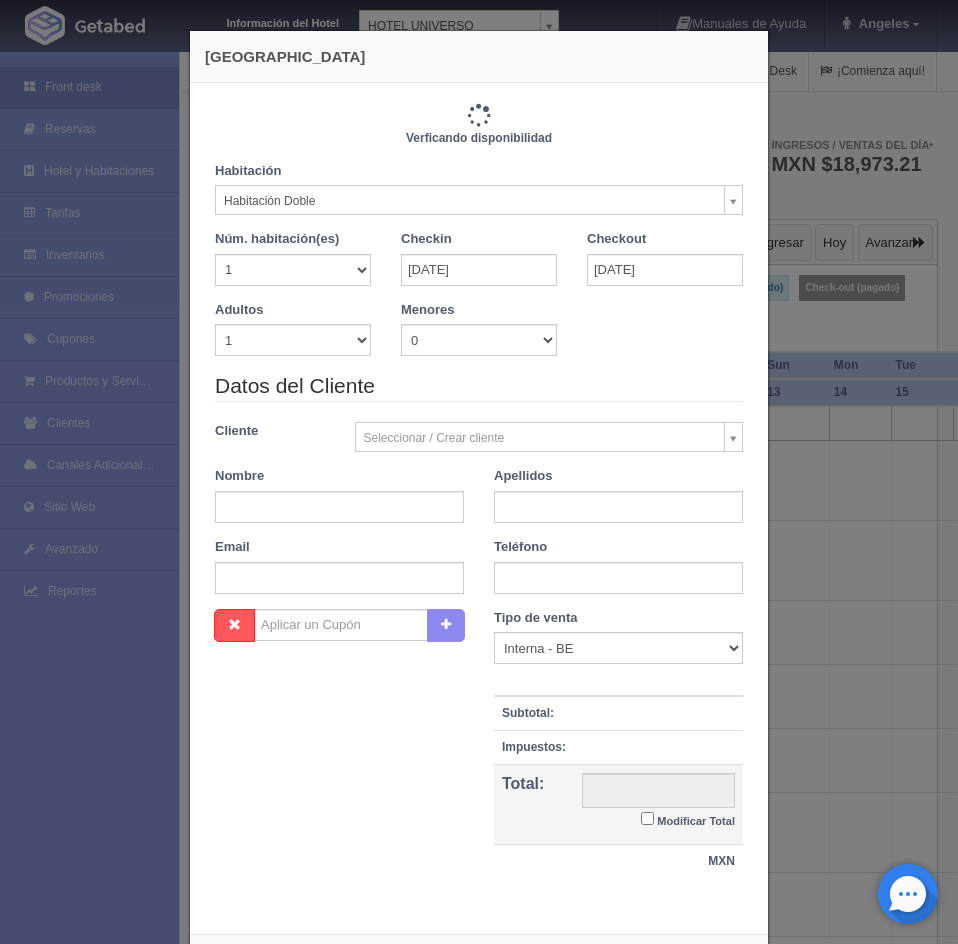type on "2060.00" 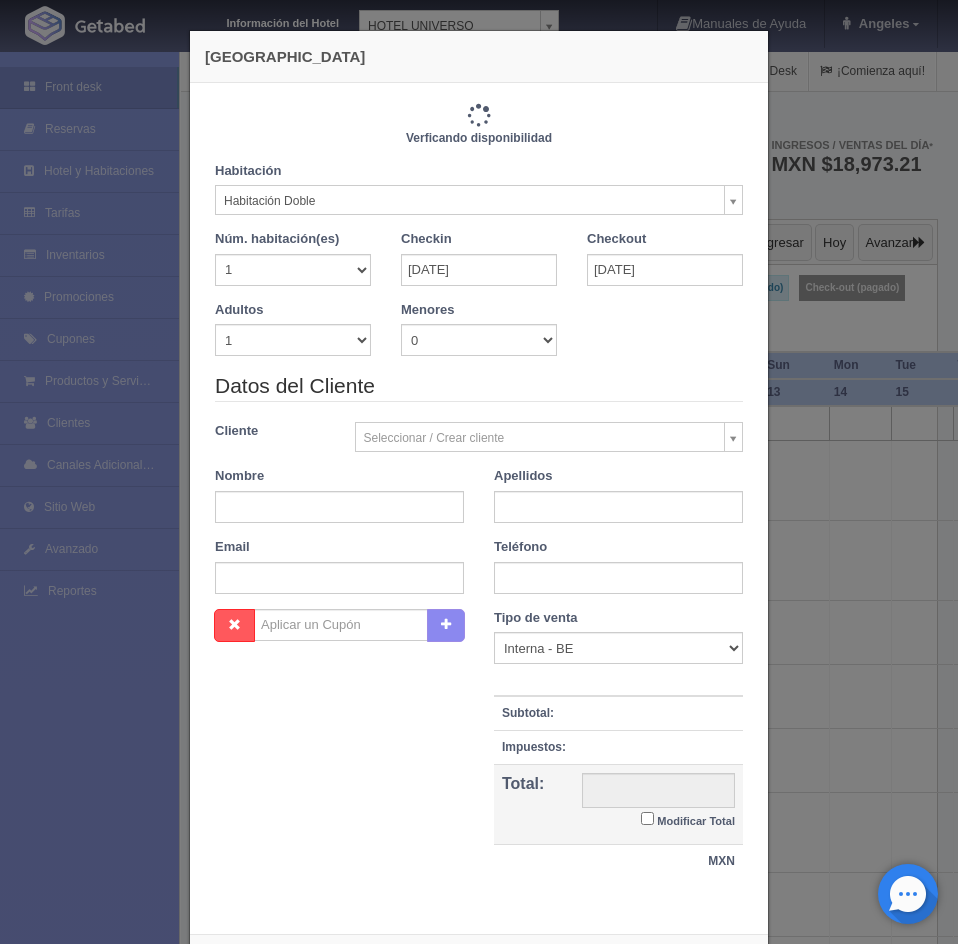 checkbox on "false" 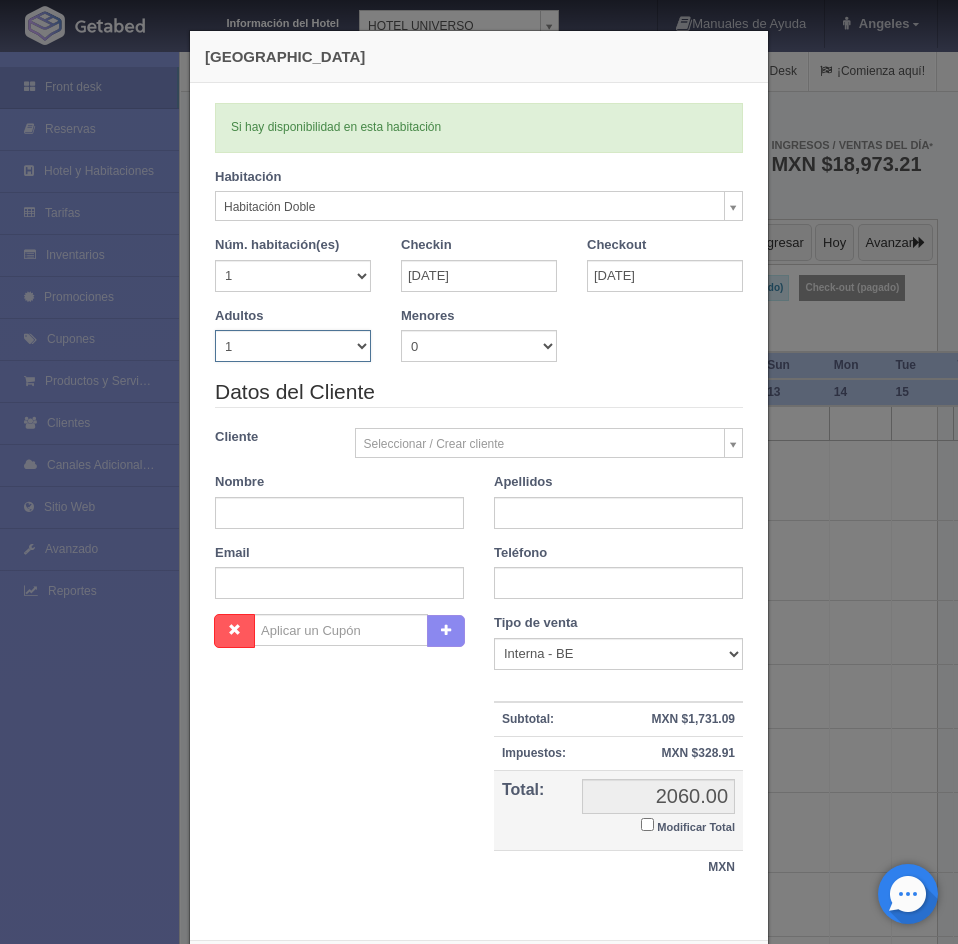 drag, startPoint x: 353, startPoint y: 347, endPoint x: 341, endPoint y: 360, distance: 17.691807 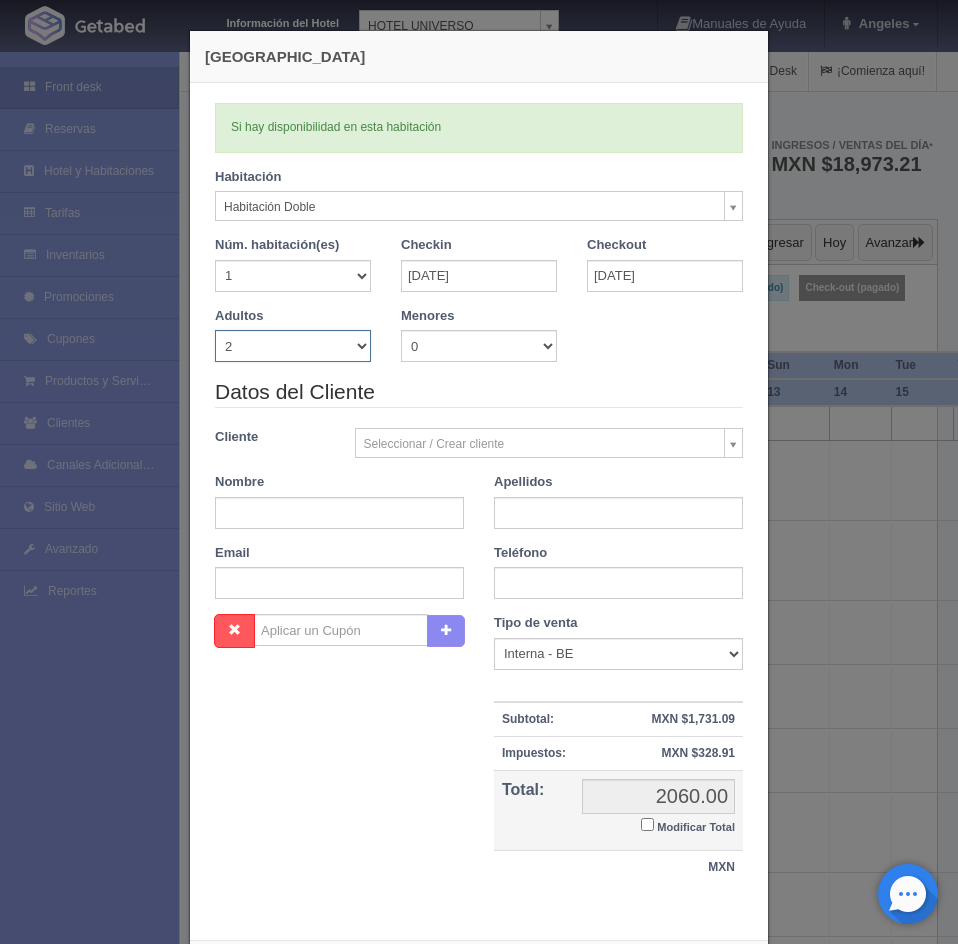 click on "1
2
3
4
5
6
7
8
9
10" at bounding box center (293, 346) 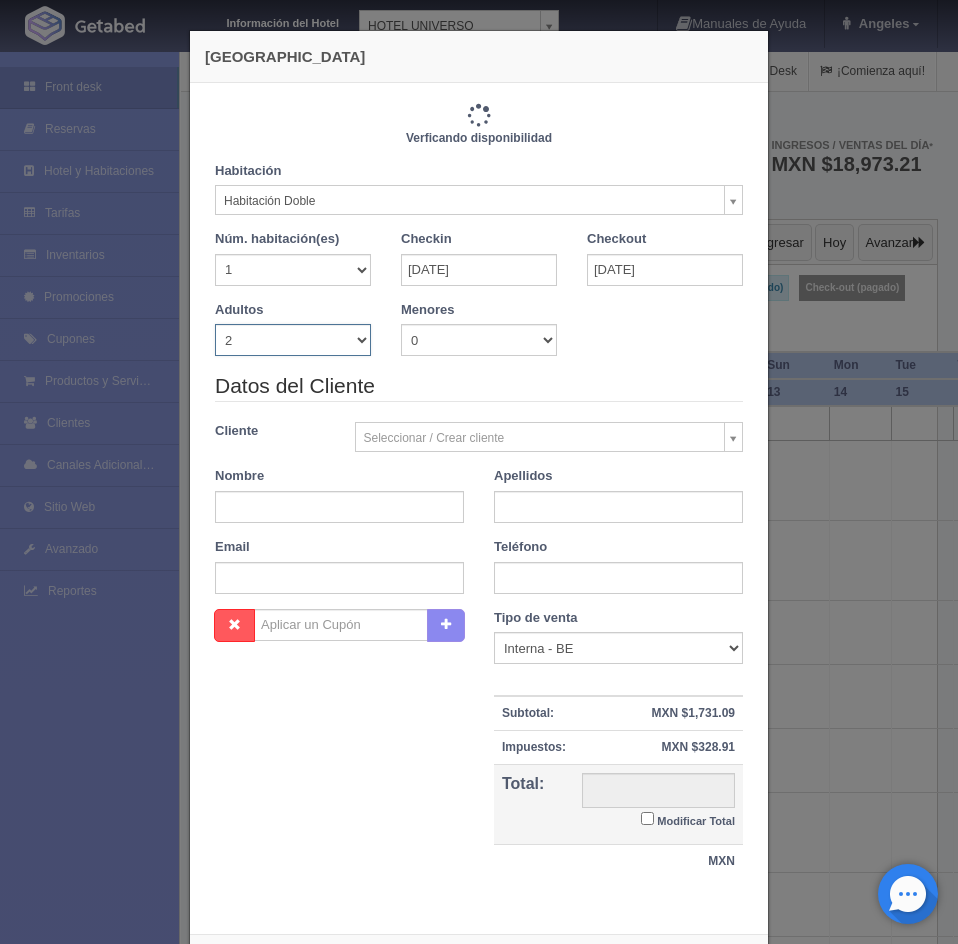 type on "2060.00" 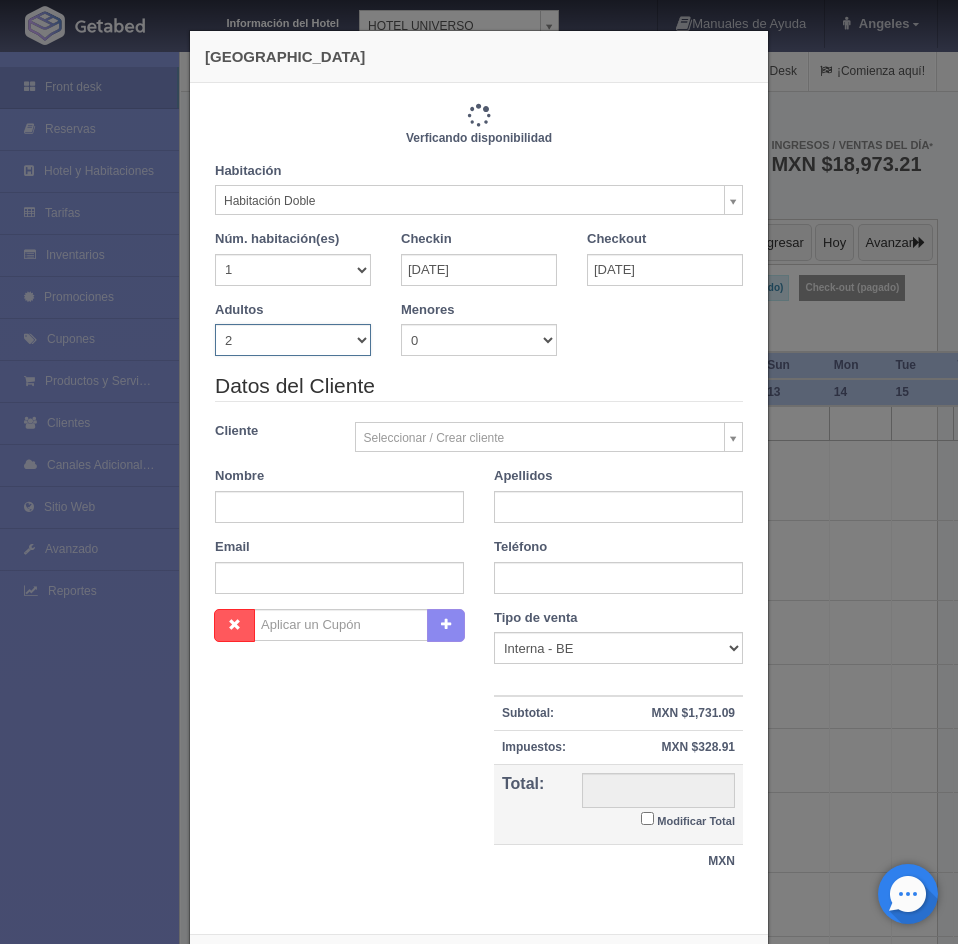 checkbox on "false" 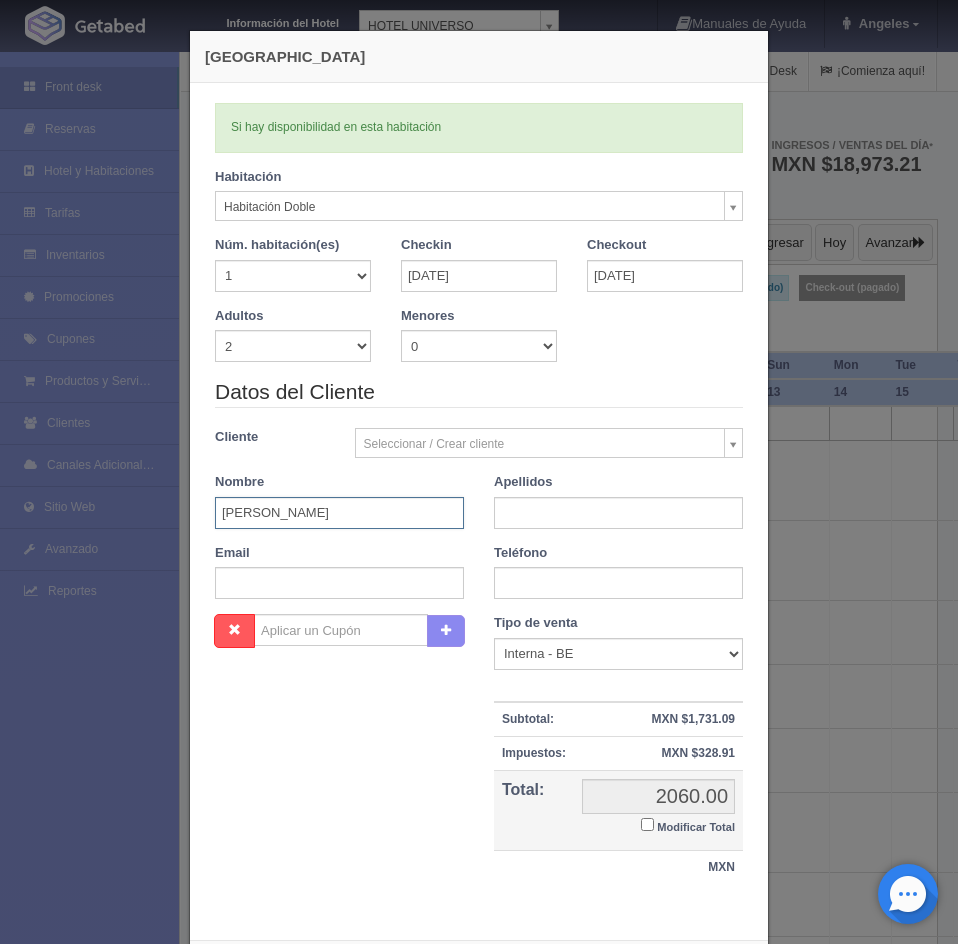 type on "[PERSON_NAME]" 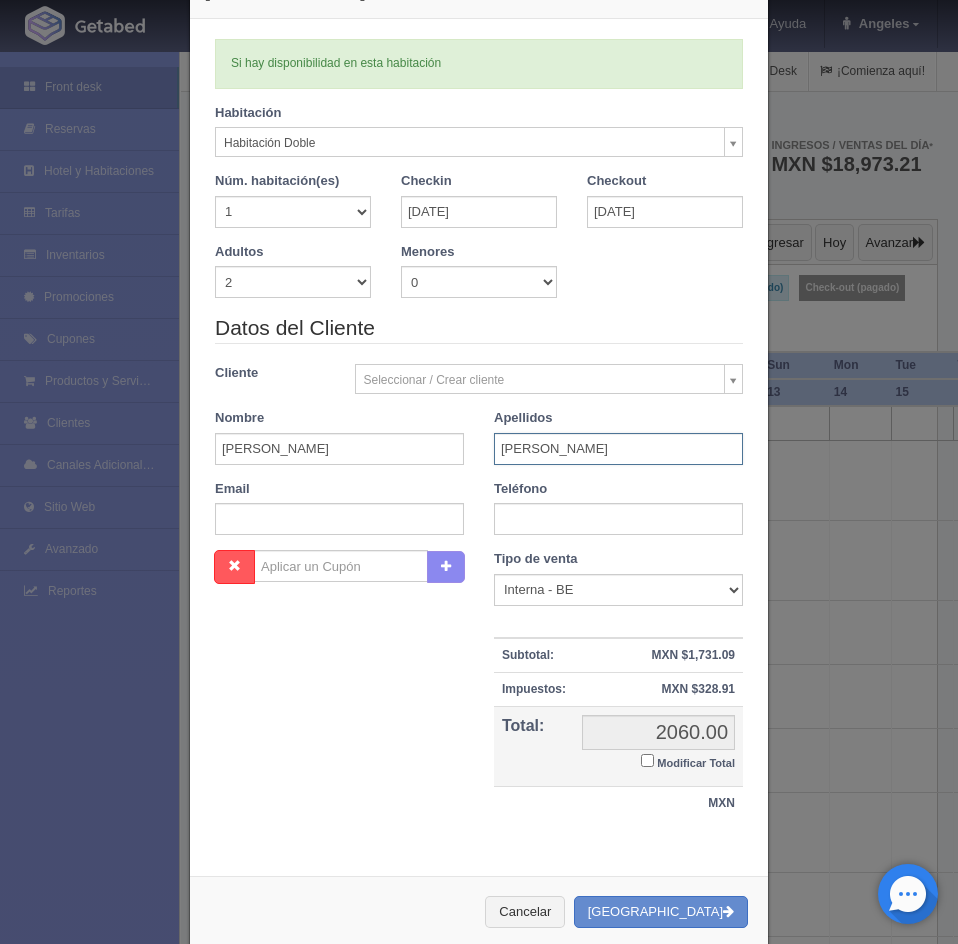 scroll, scrollTop: 99, scrollLeft: 0, axis: vertical 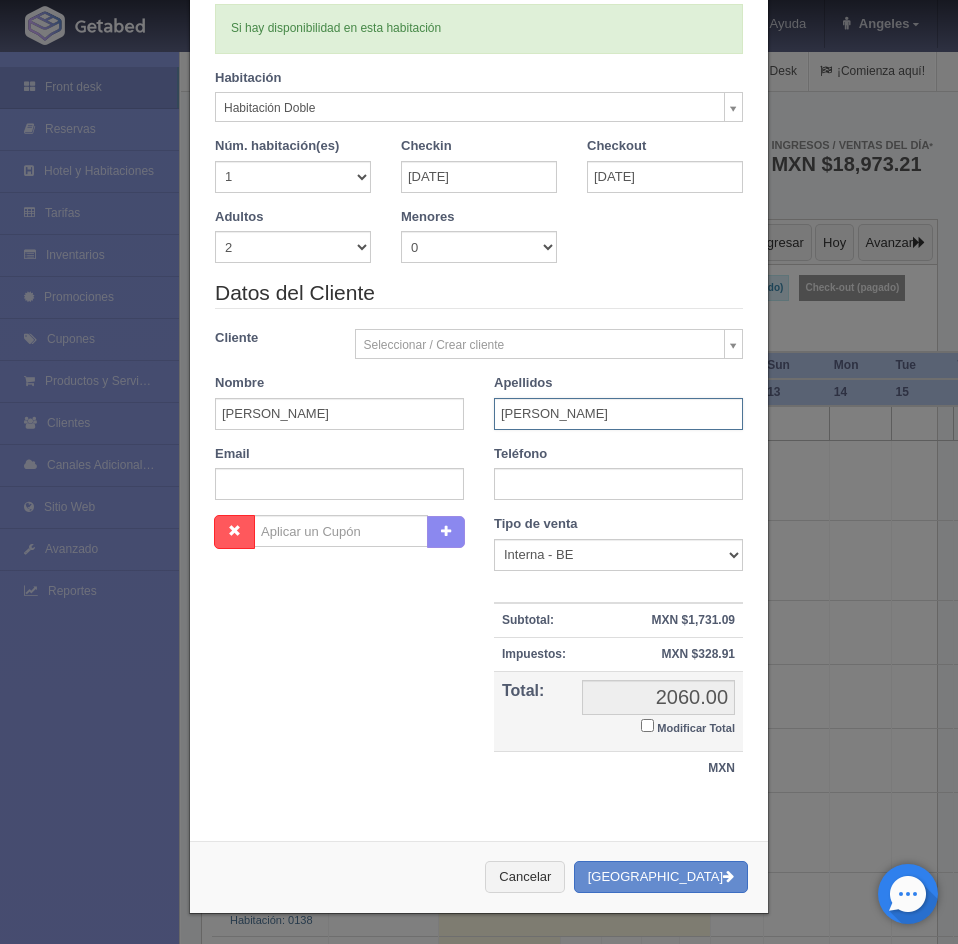 type on "[PERSON_NAME]" 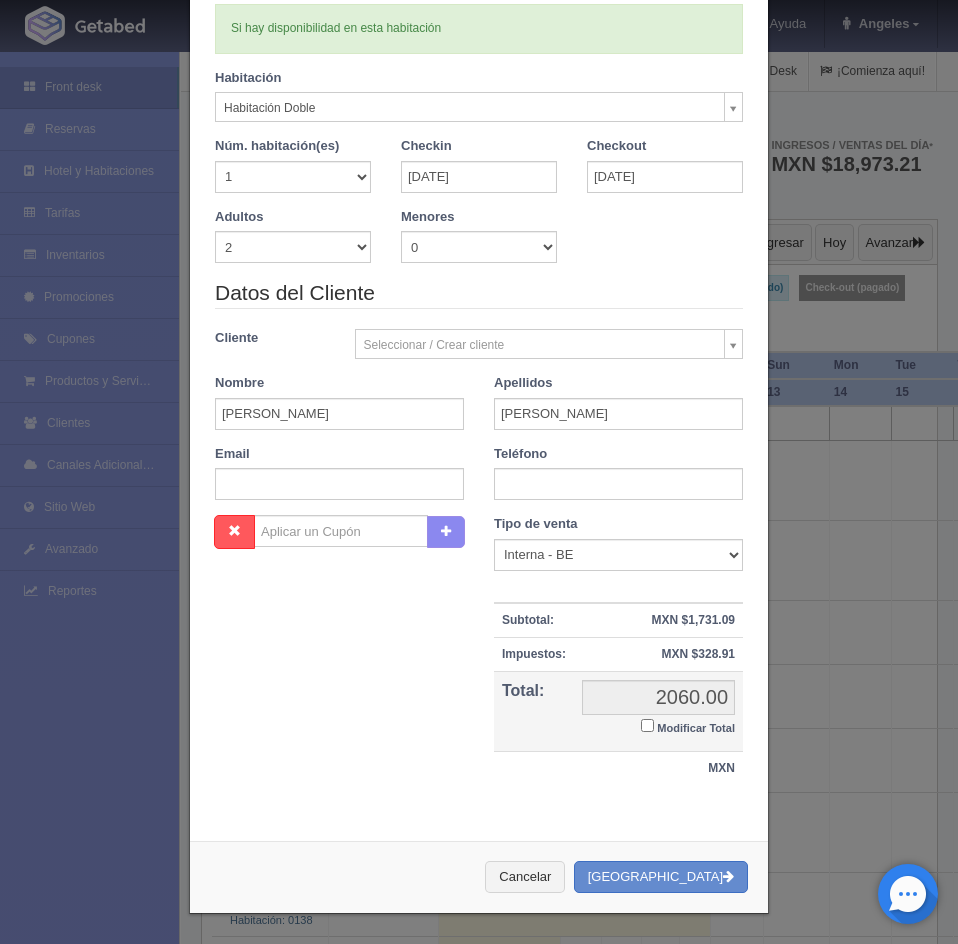 drag, startPoint x: 640, startPoint y: 727, endPoint x: 642, endPoint y: 716, distance: 11.18034 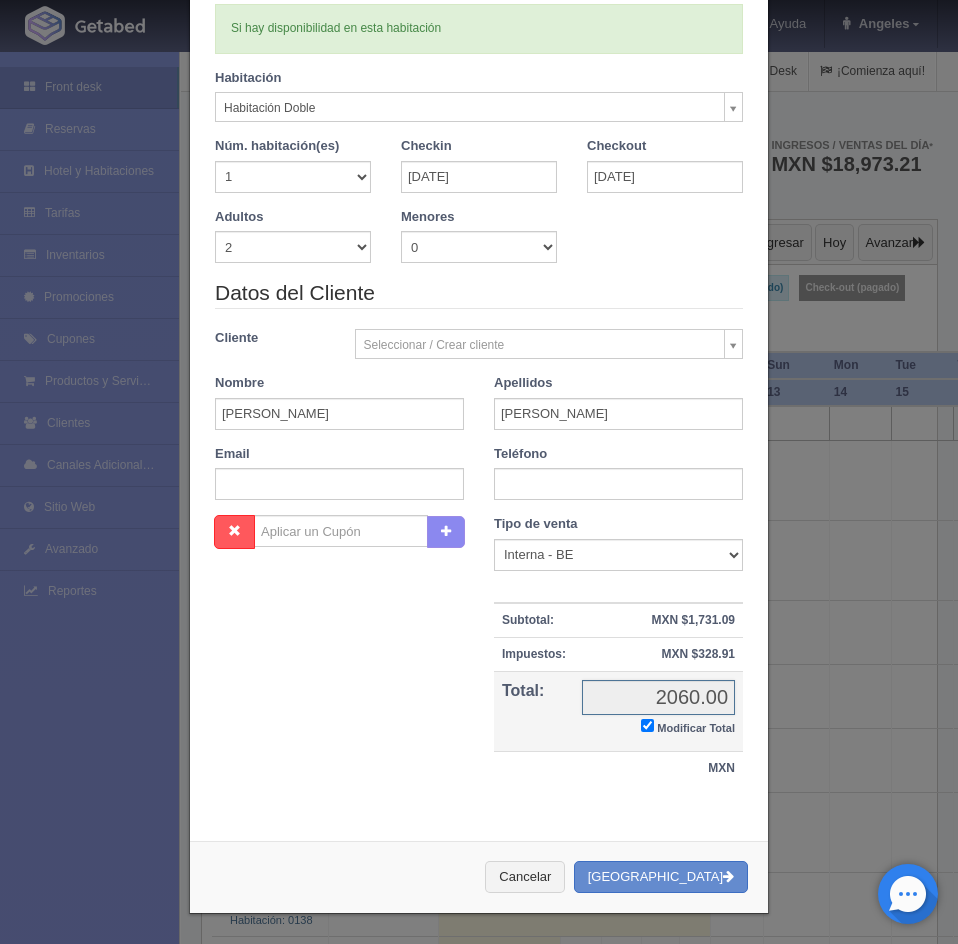 checkbox on "true" 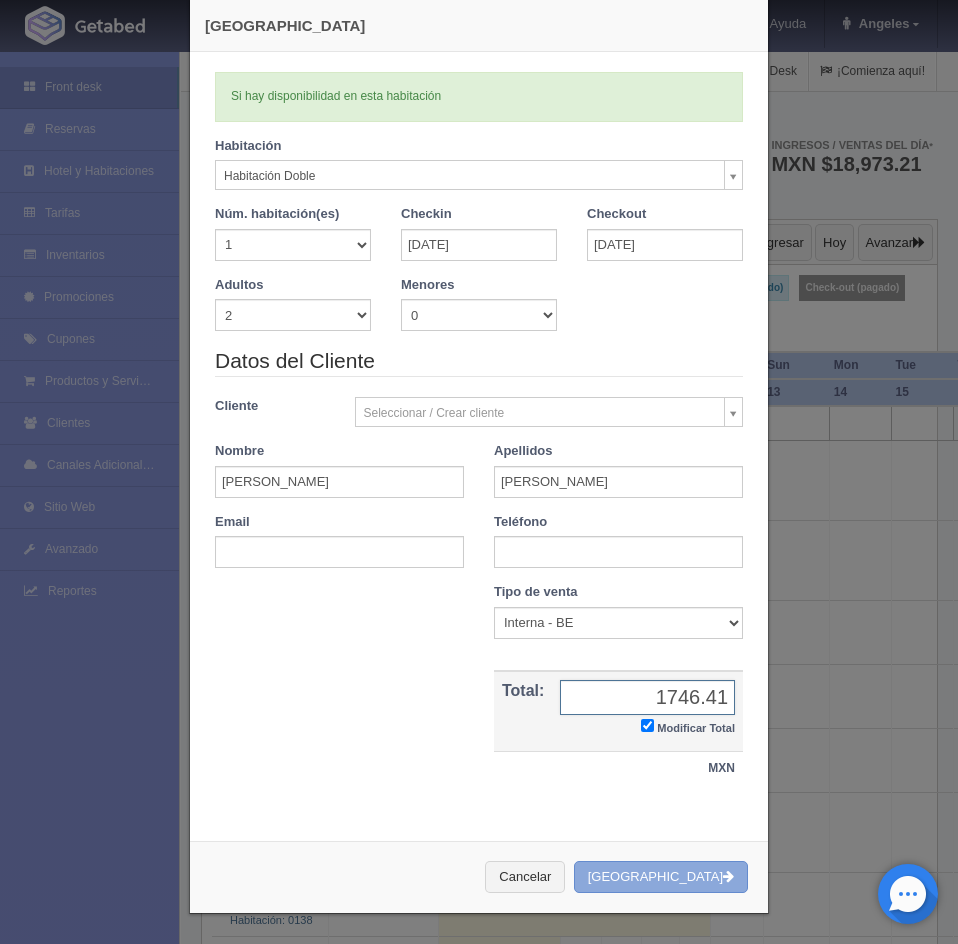 type on "1746.41" 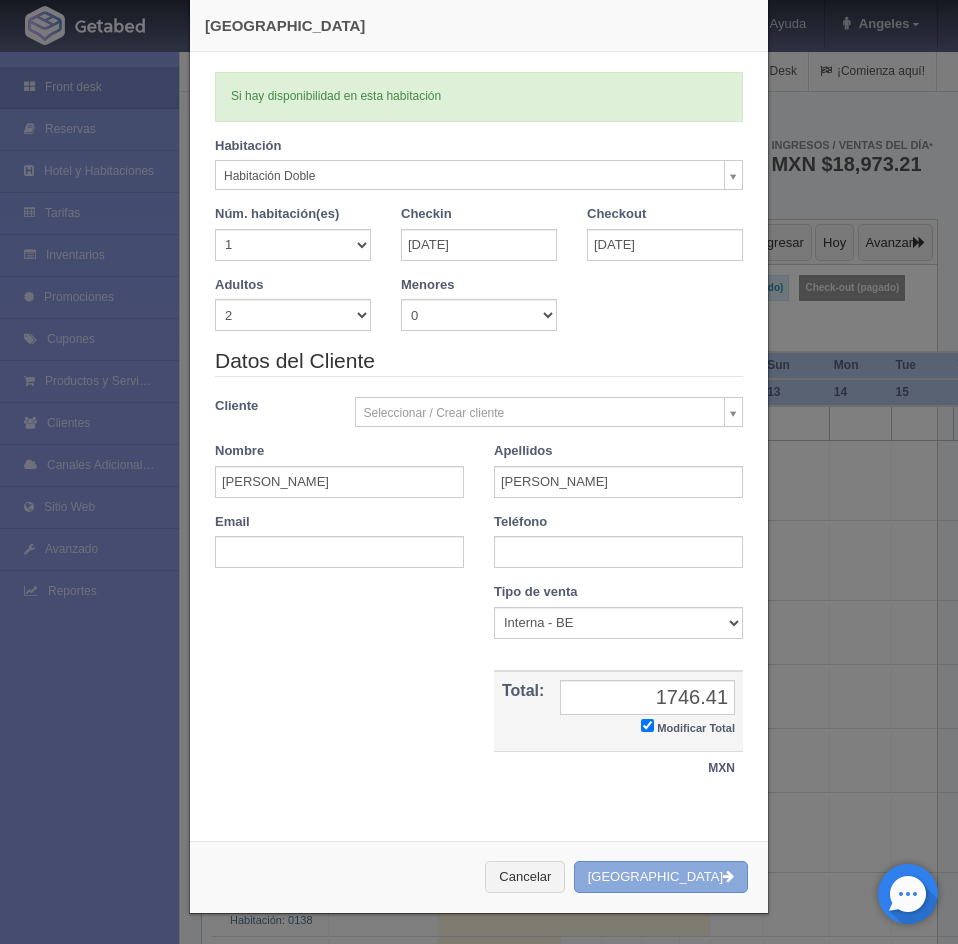 click on "Crear Reserva" at bounding box center [661, 877] 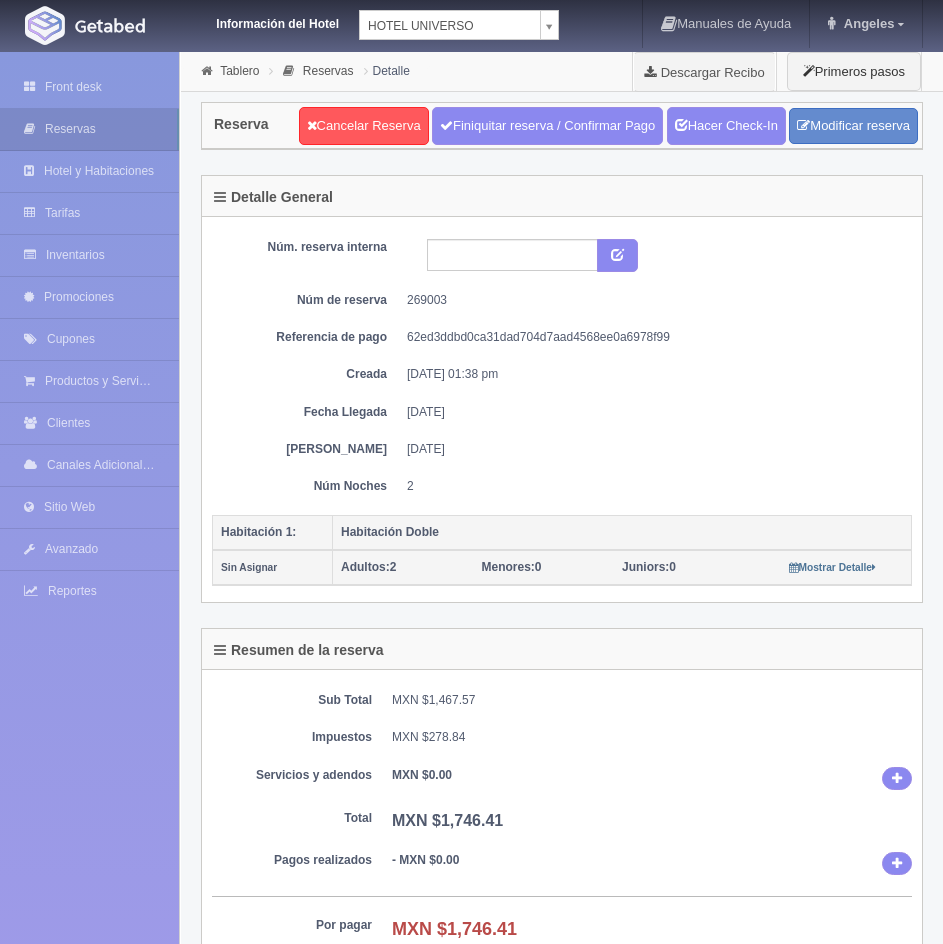 scroll, scrollTop: 0, scrollLeft: 0, axis: both 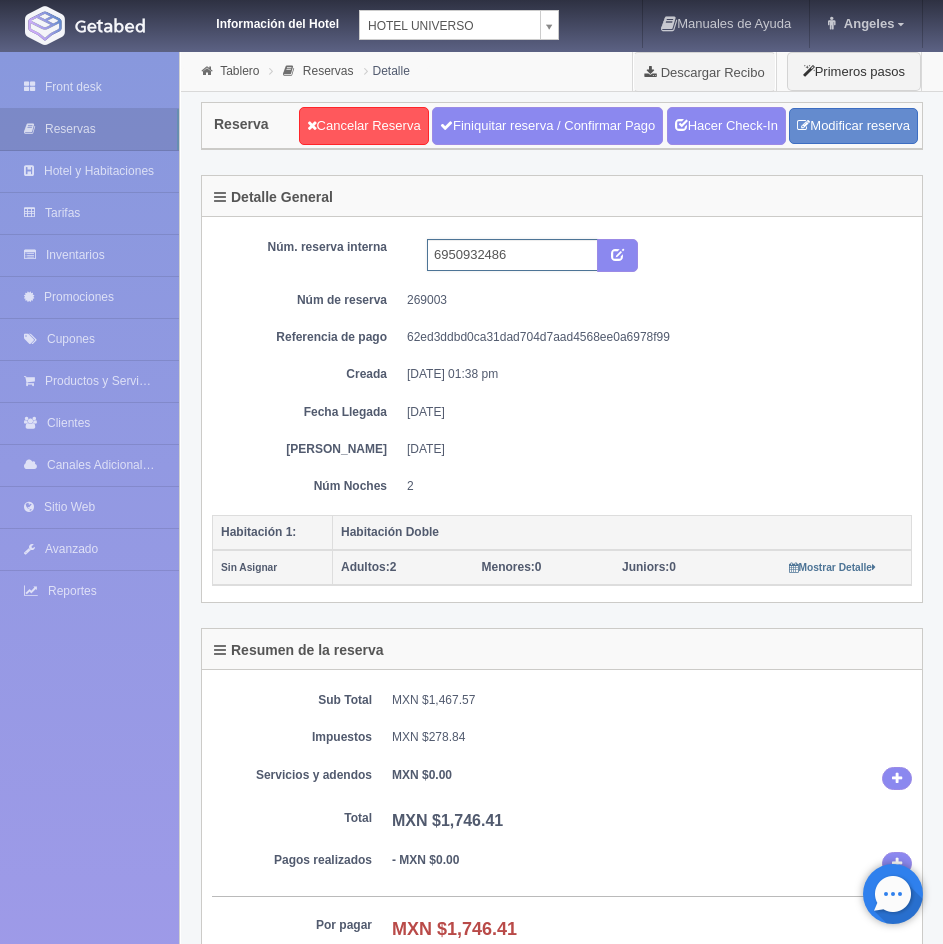 click on "6950932486" at bounding box center [512, 255] 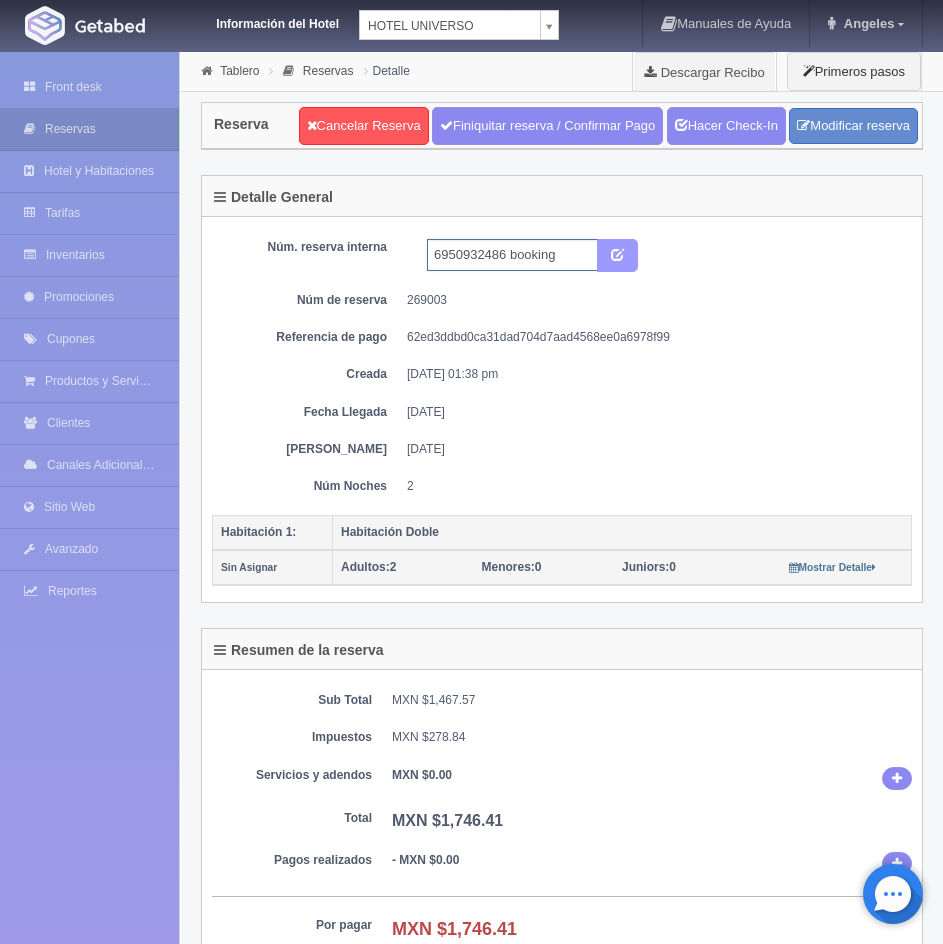 type on "6950932486 booking" 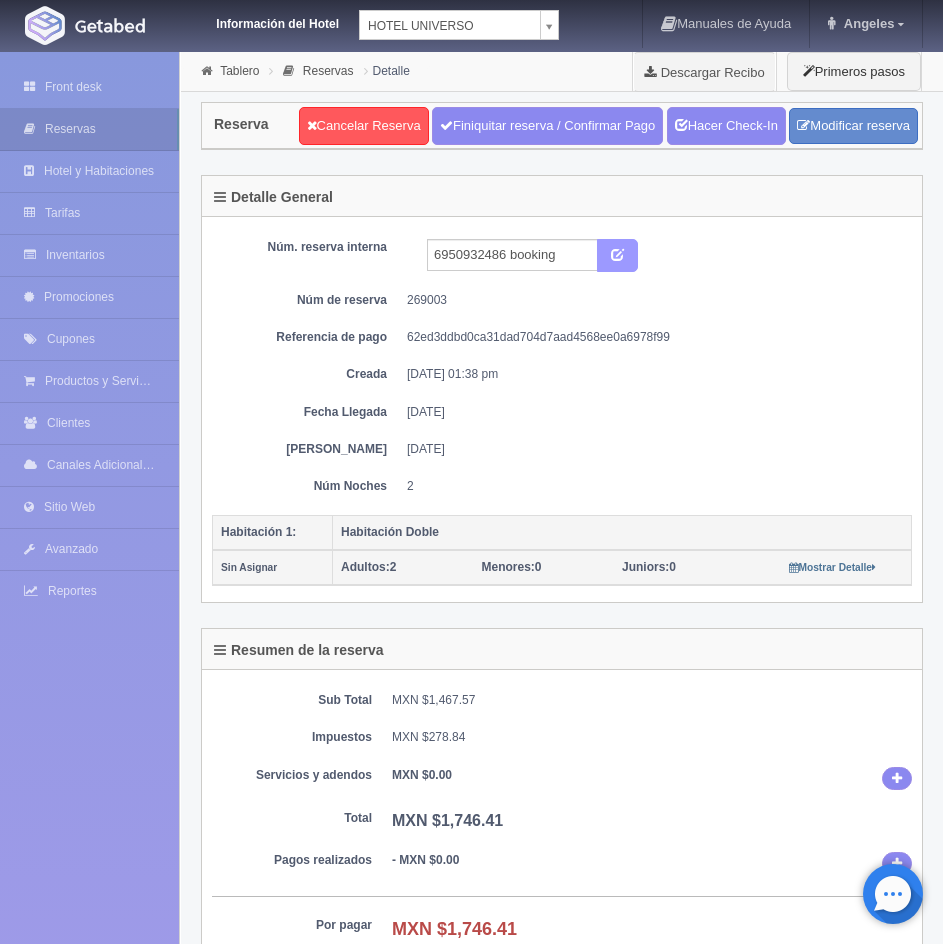 click at bounding box center [617, 253] 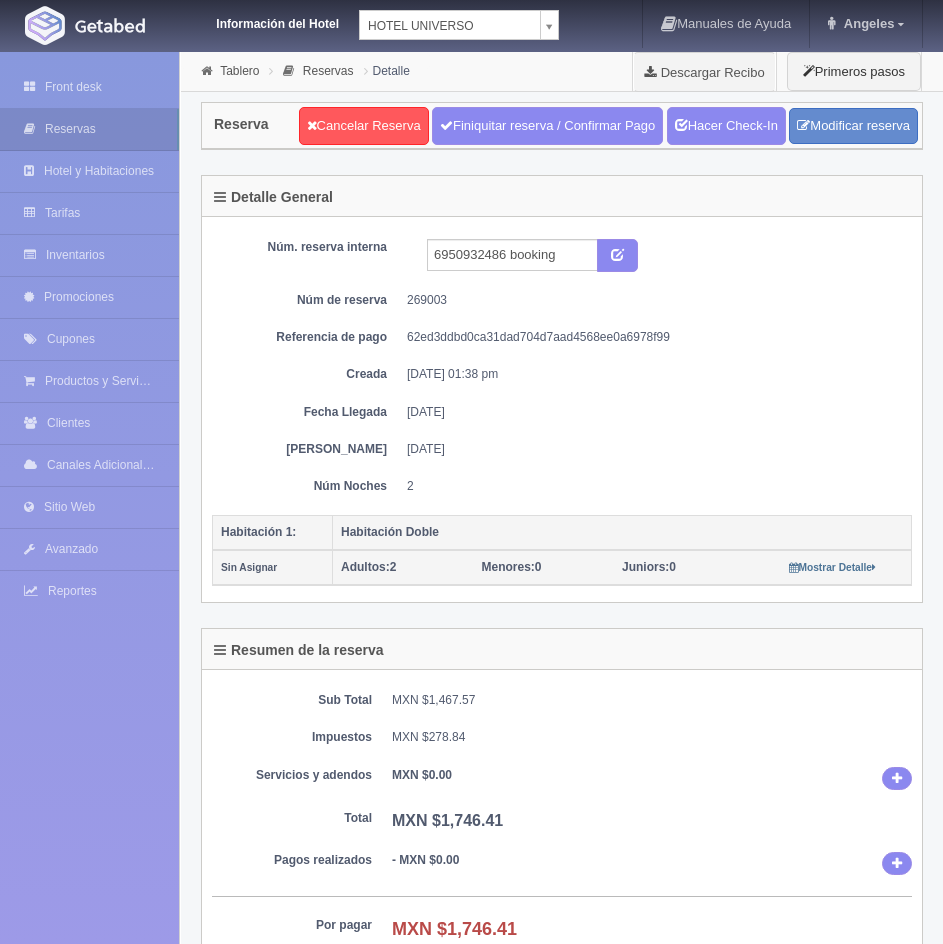 scroll, scrollTop: 0, scrollLeft: 0, axis: both 